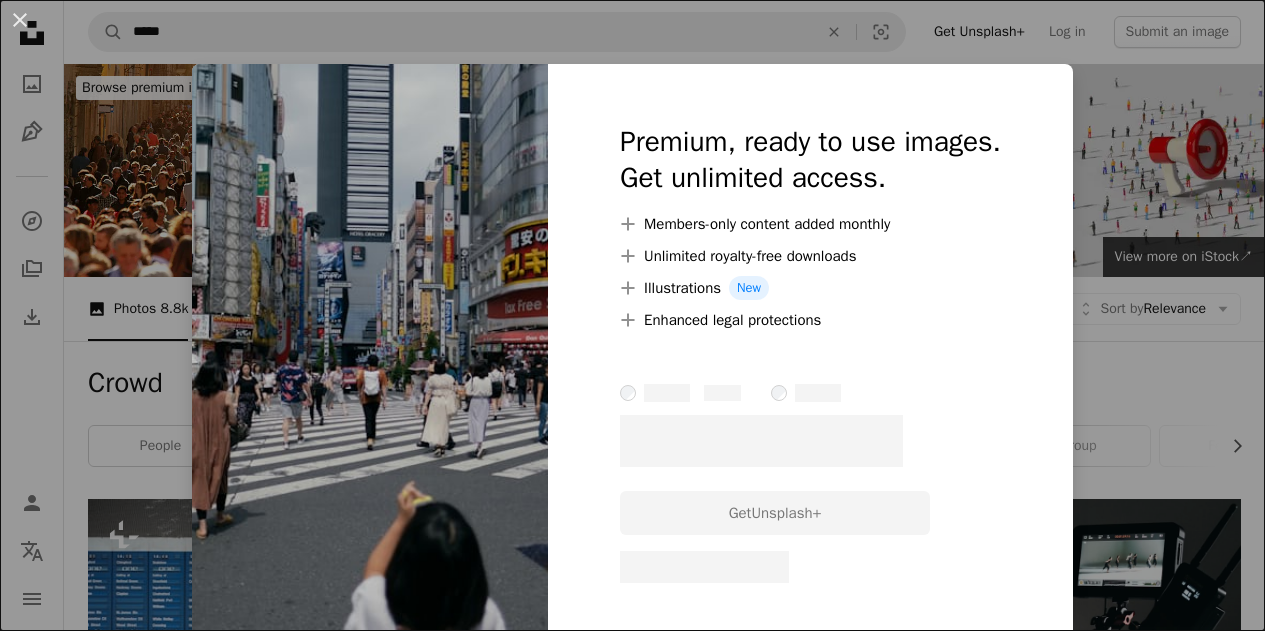 scroll, scrollTop: 1100, scrollLeft: 0, axis: vertical 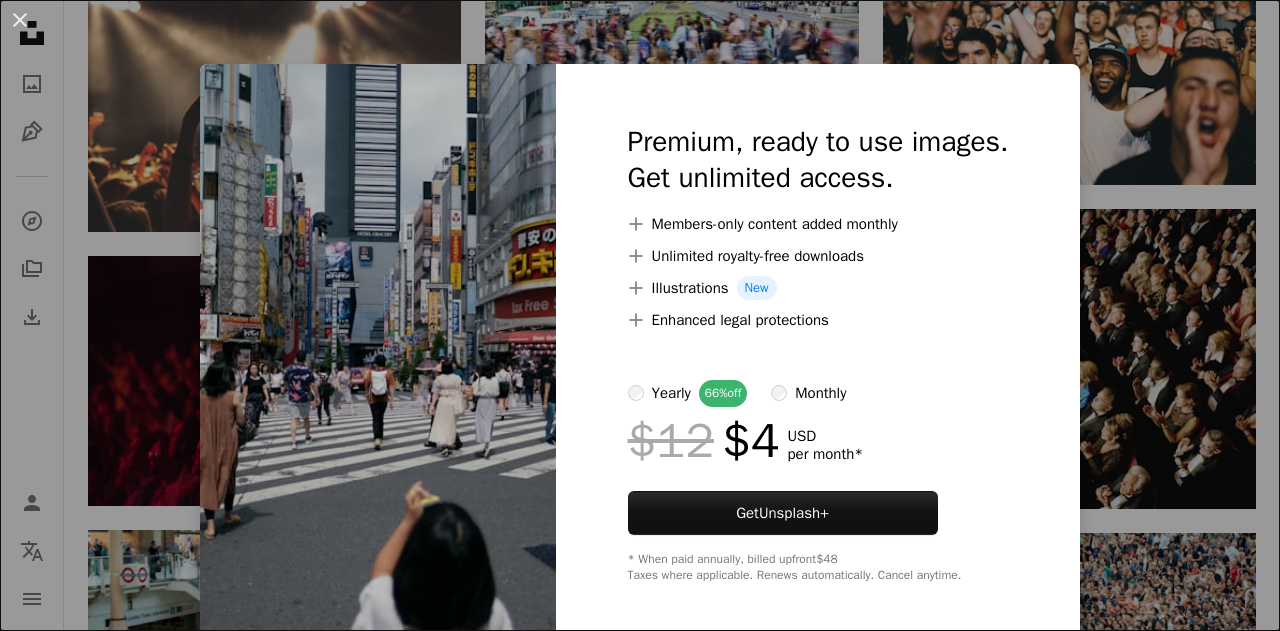 click on "An X shape Premium, ready to use images. Get unlimited access. A plus sign Members-only content added monthly A plus sign Unlimited royalty-free downloads A plus sign Illustrations  New A plus sign Enhanced legal protections yearly 66%  off monthly $12   $4 USD per month * Get  Unsplash+ * When paid annually, billed upfront  $48 Taxes where applicable. Renews automatically. Cancel anytime." at bounding box center (640, 315) 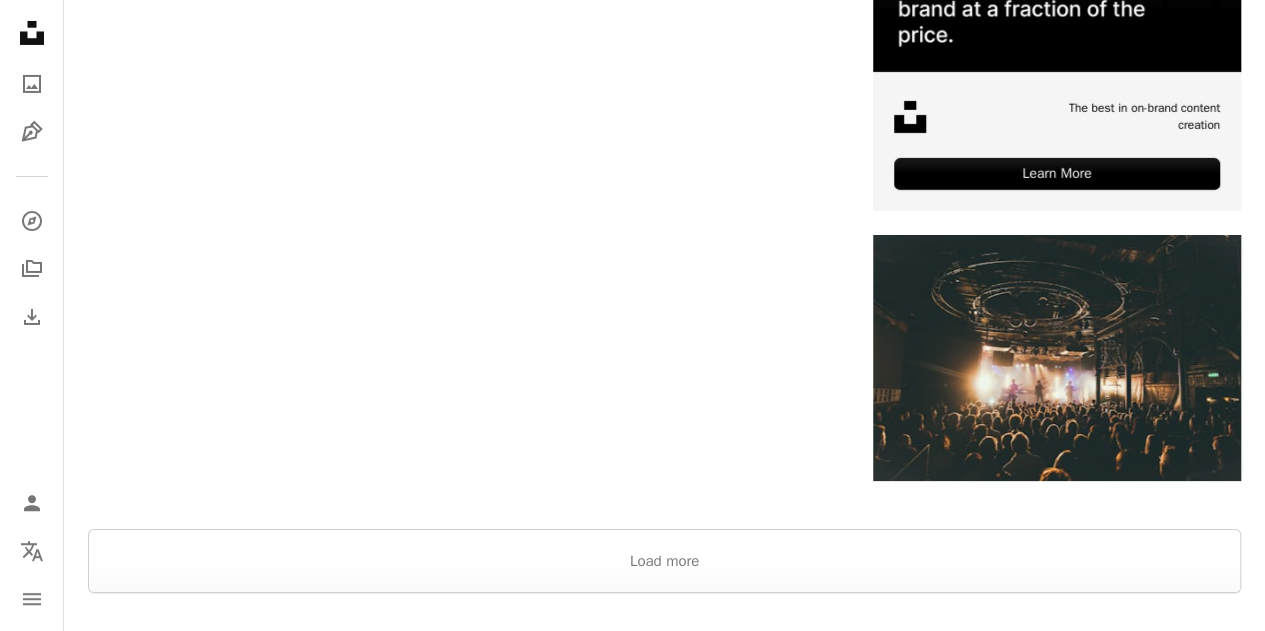 scroll, scrollTop: 7400, scrollLeft: 0, axis: vertical 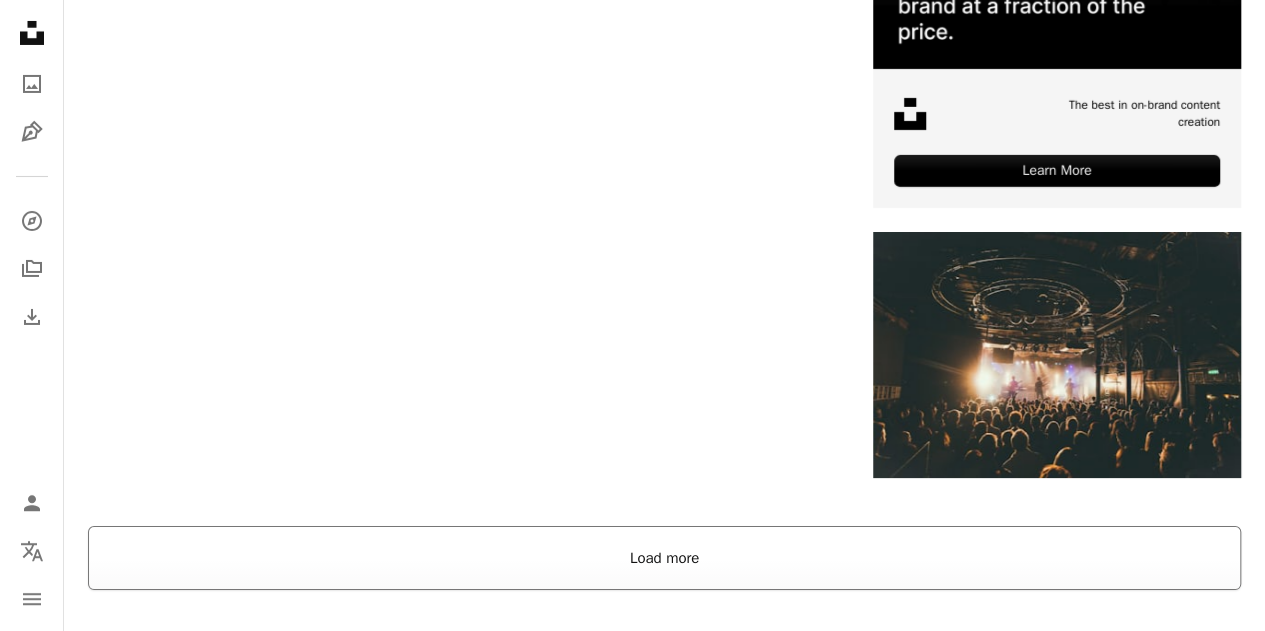 click on "Load more" at bounding box center [664, 558] 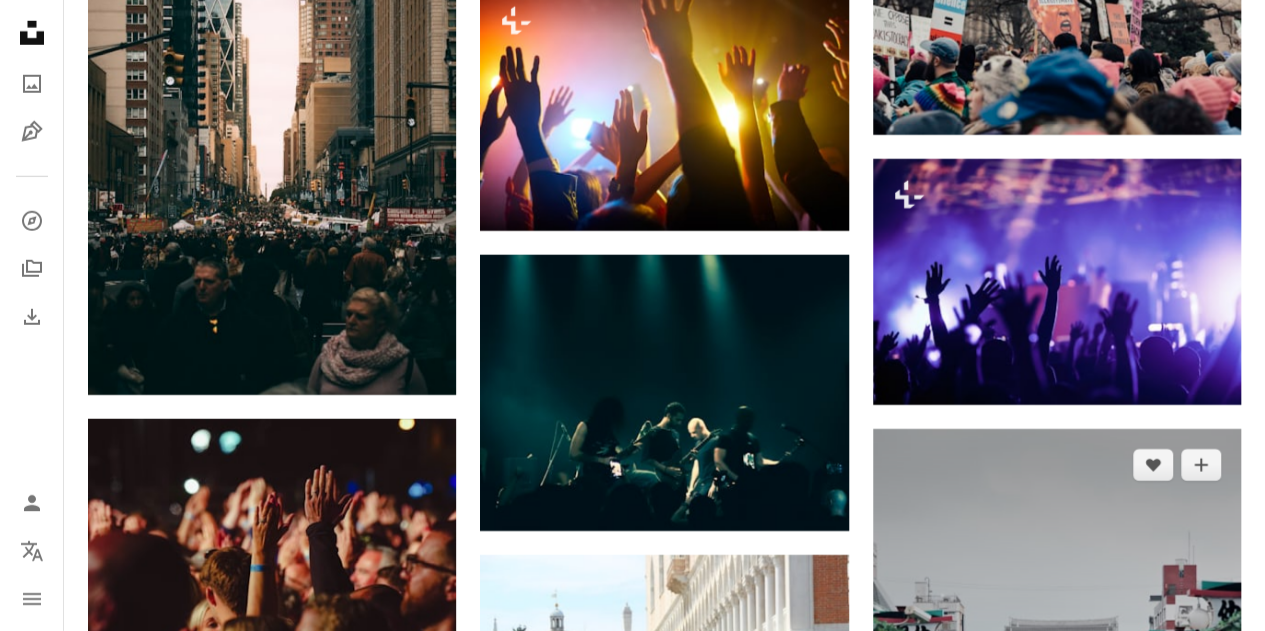 scroll, scrollTop: 22000, scrollLeft: 0, axis: vertical 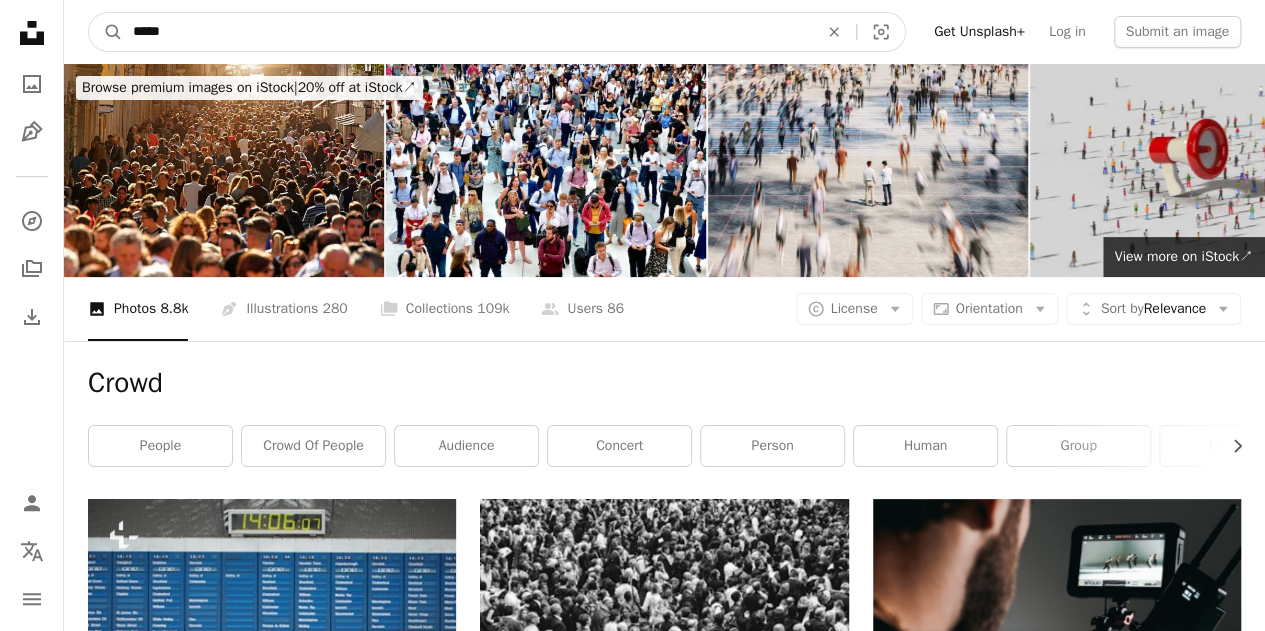 click on "*****" at bounding box center (467, 32) 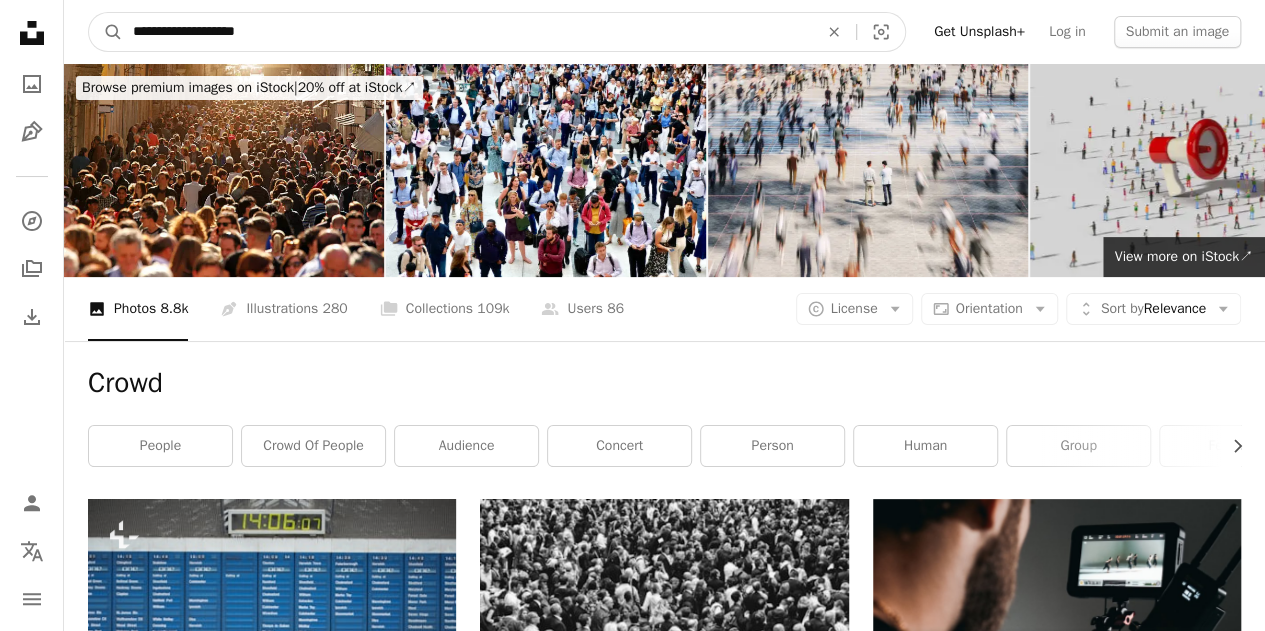 type on "**********" 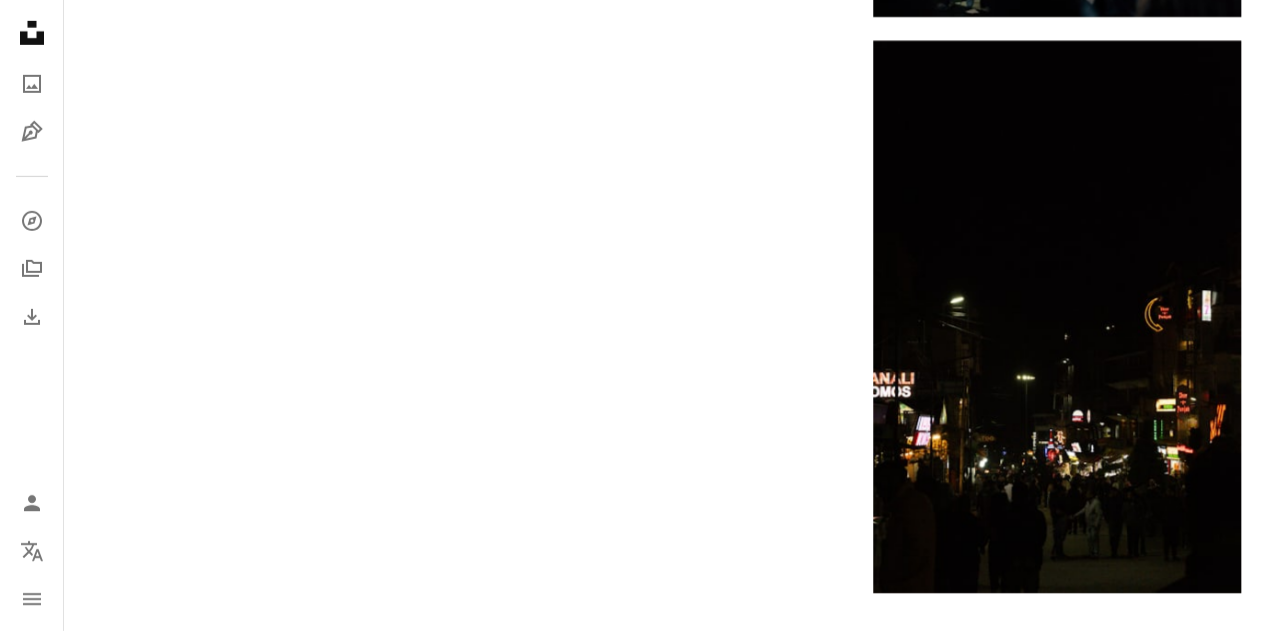 scroll, scrollTop: 3800, scrollLeft: 0, axis: vertical 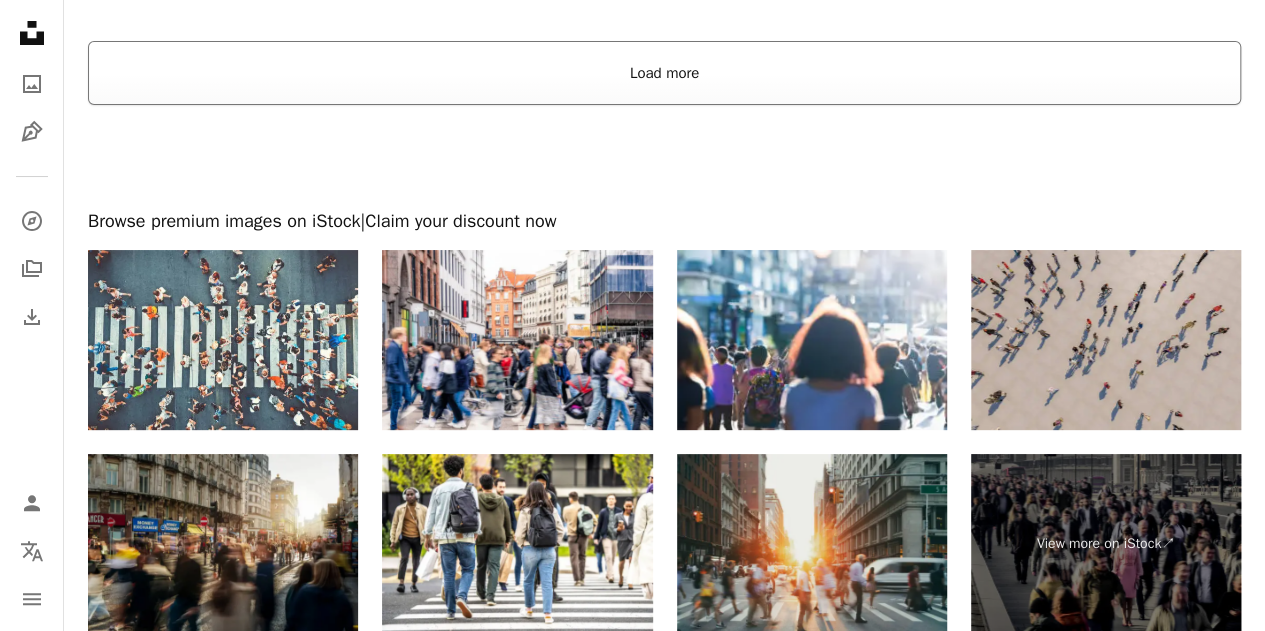 click on "Load more" at bounding box center (664, 73) 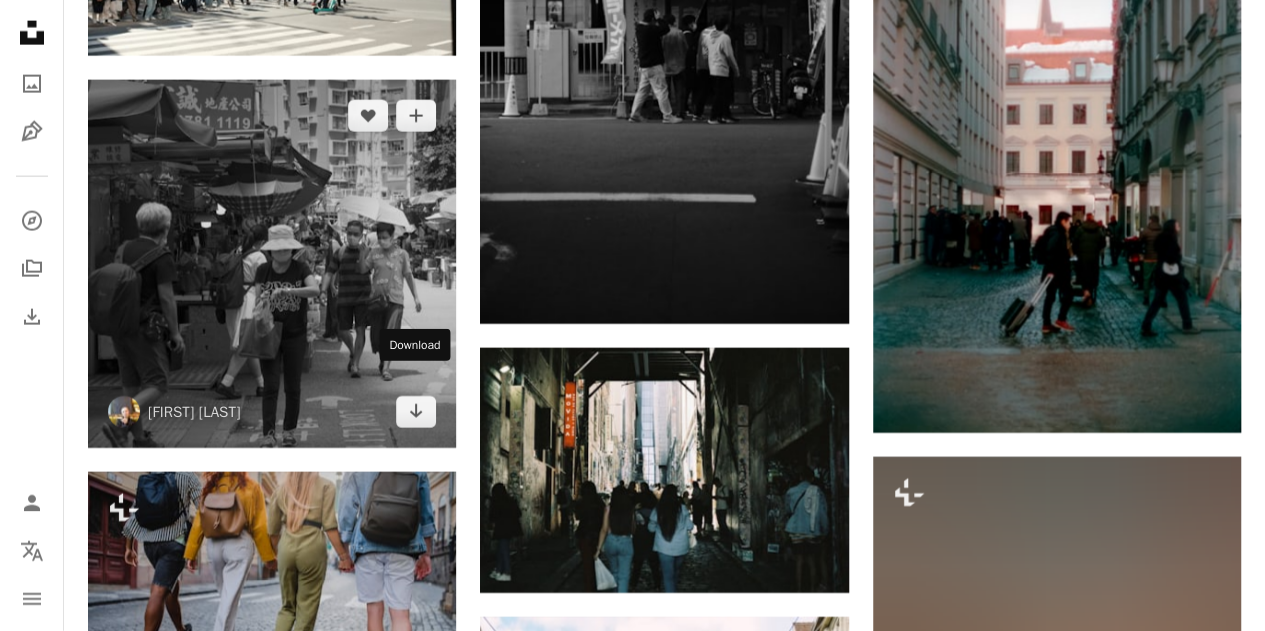 scroll, scrollTop: 36600, scrollLeft: 0, axis: vertical 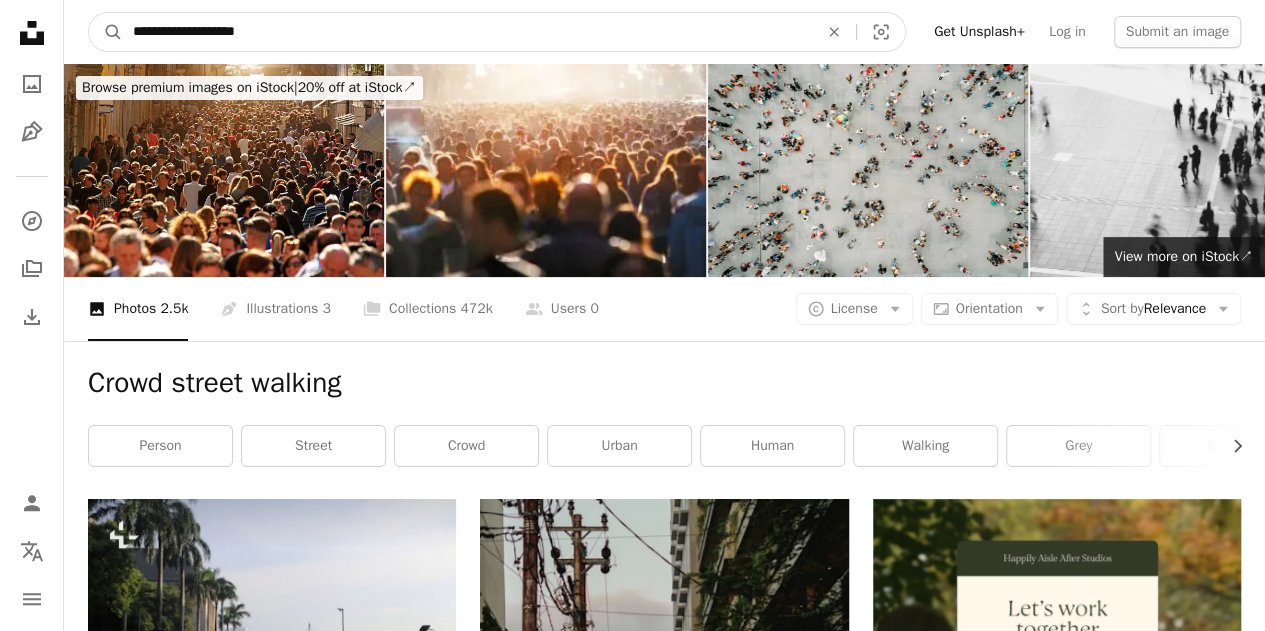 drag, startPoint x: 351, startPoint y: 25, endPoint x: 14, endPoint y: -76, distance: 351.8096 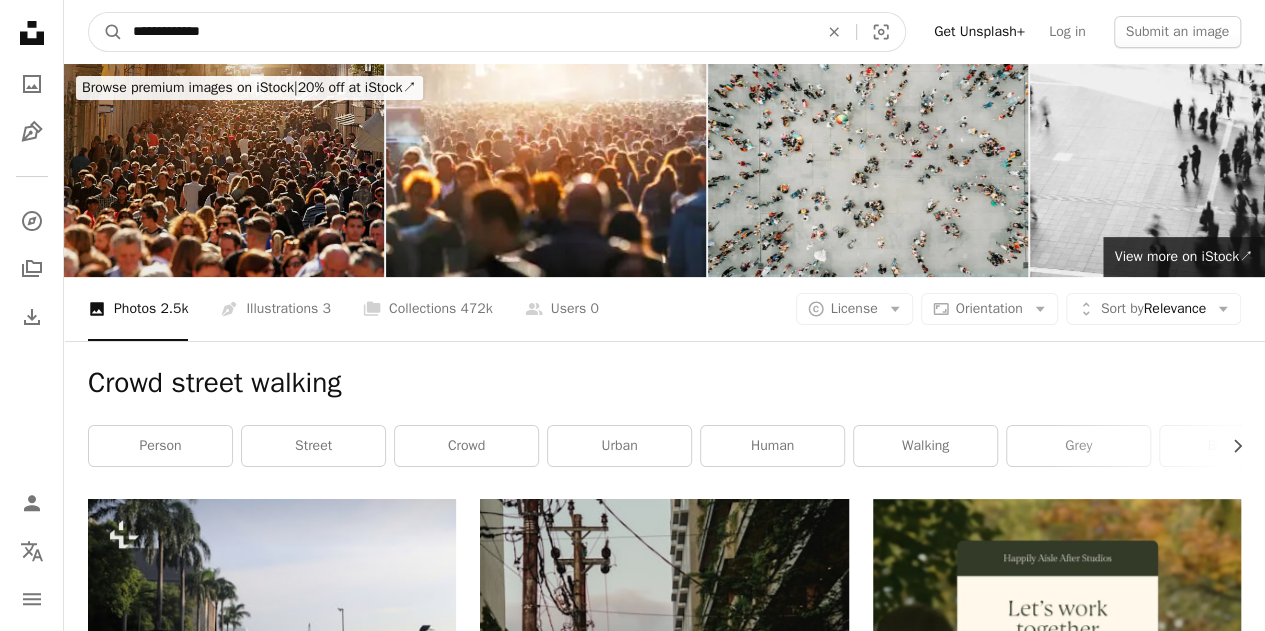 type on "**********" 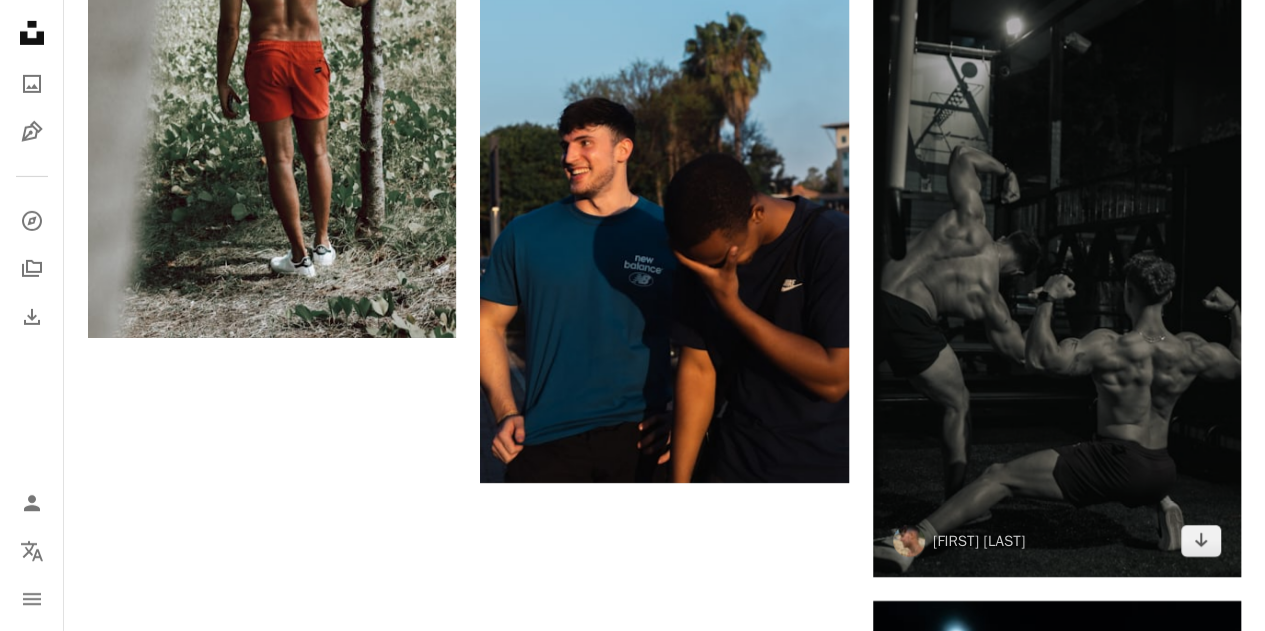 scroll, scrollTop: 3700, scrollLeft: 0, axis: vertical 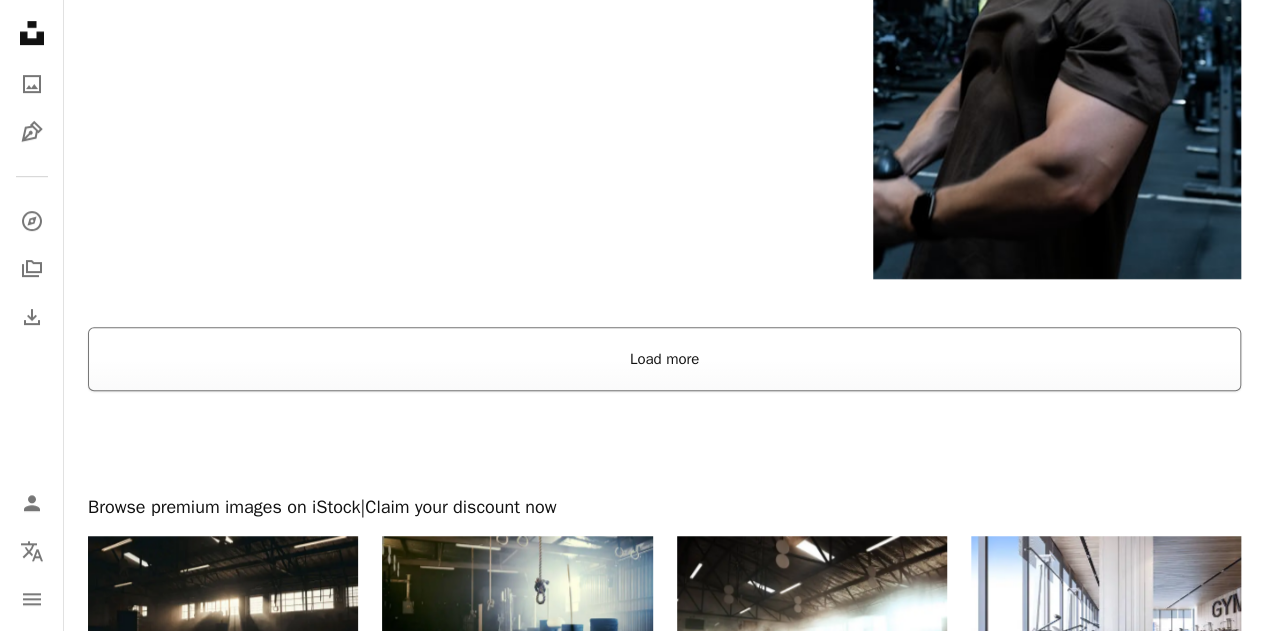 click on "Load more" at bounding box center (664, 359) 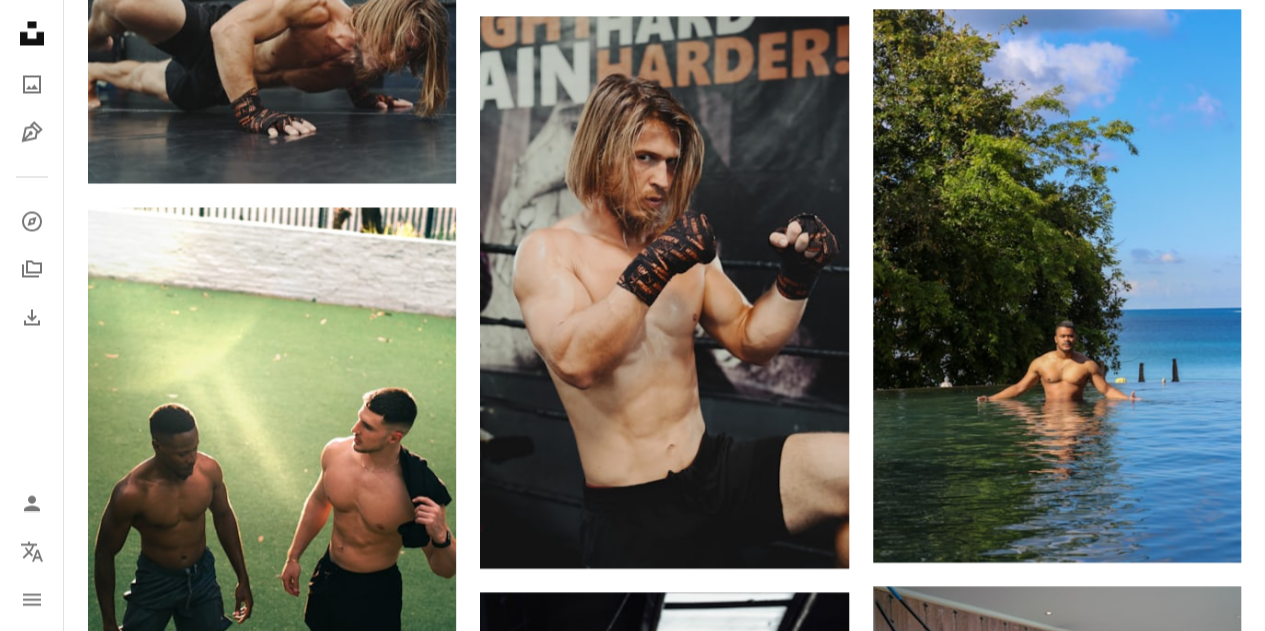 scroll, scrollTop: 5500, scrollLeft: 0, axis: vertical 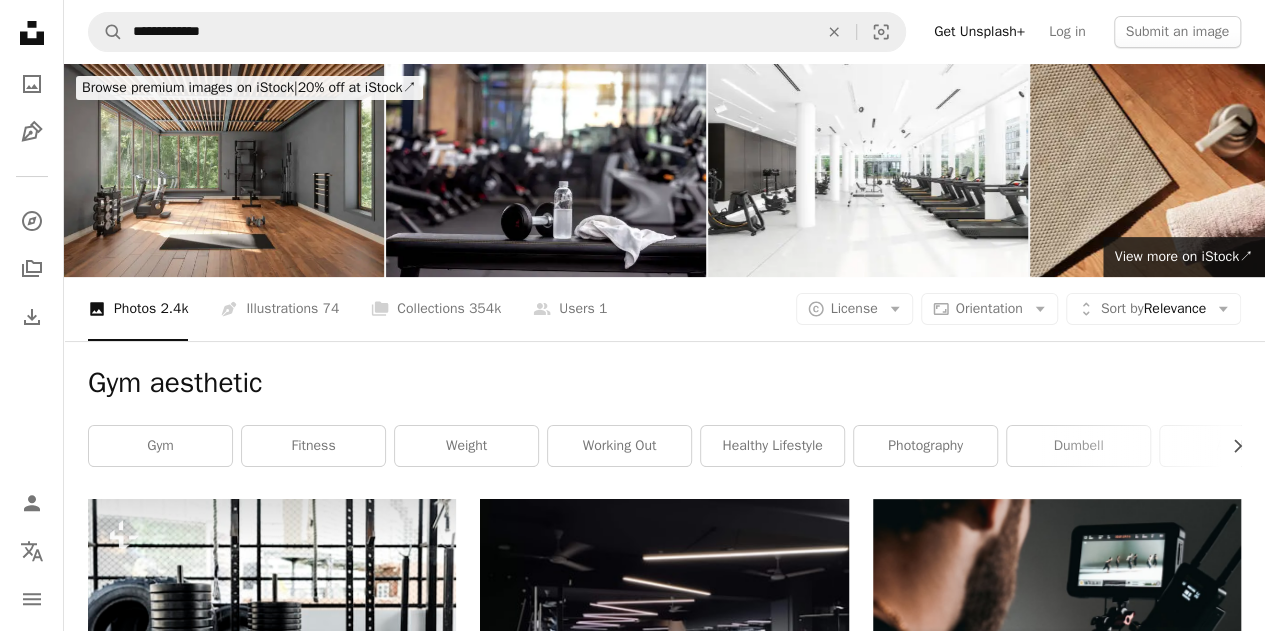 drag, startPoint x: 1264, startPoint y: 284, endPoint x: 1140, endPoint y: -121, distance: 423.55756 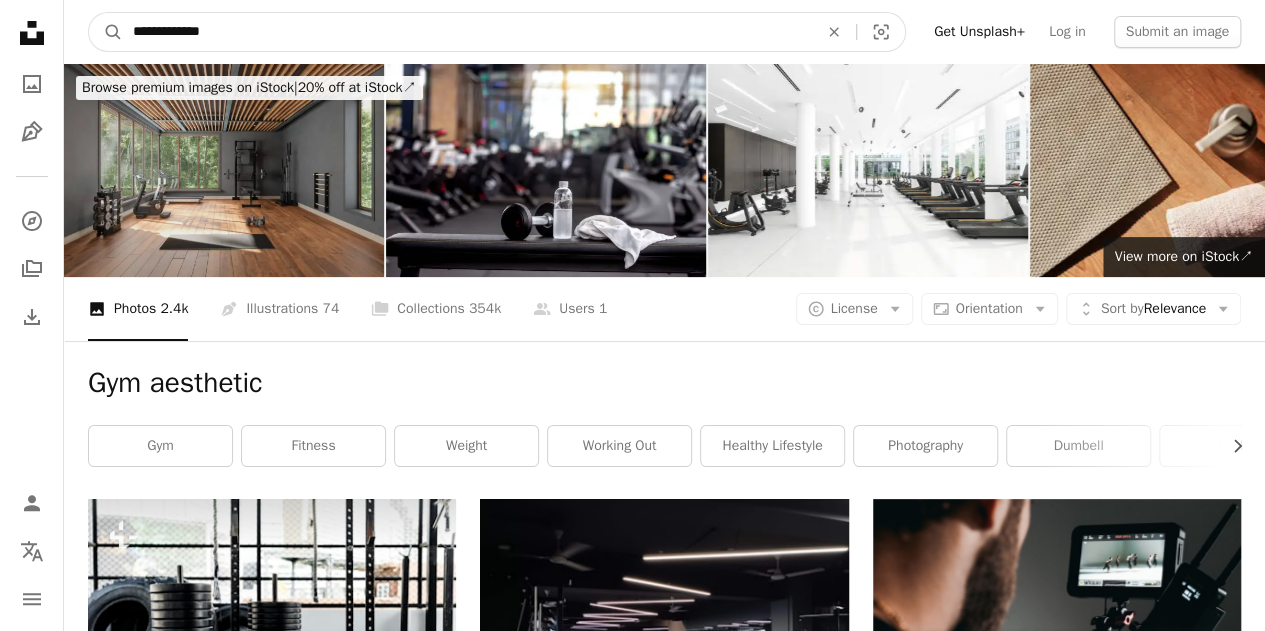 drag, startPoint x: 258, startPoint y: 31, endPoint x: 84, endPoint y: 137, distance: 203.74493 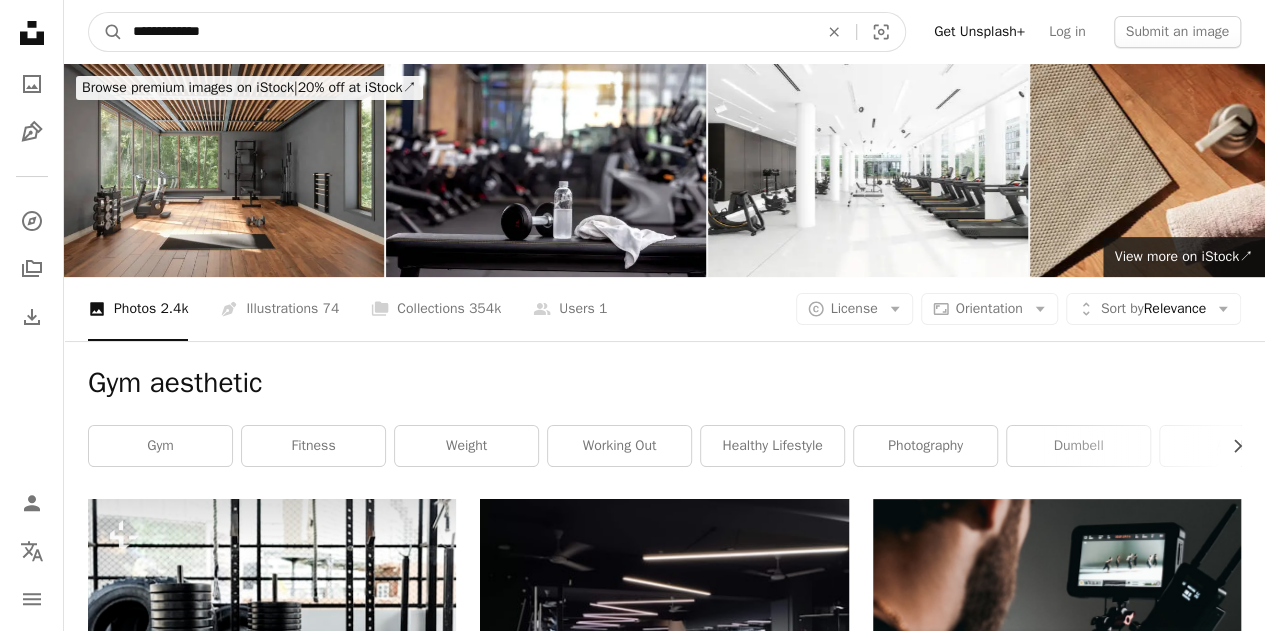type on "*" 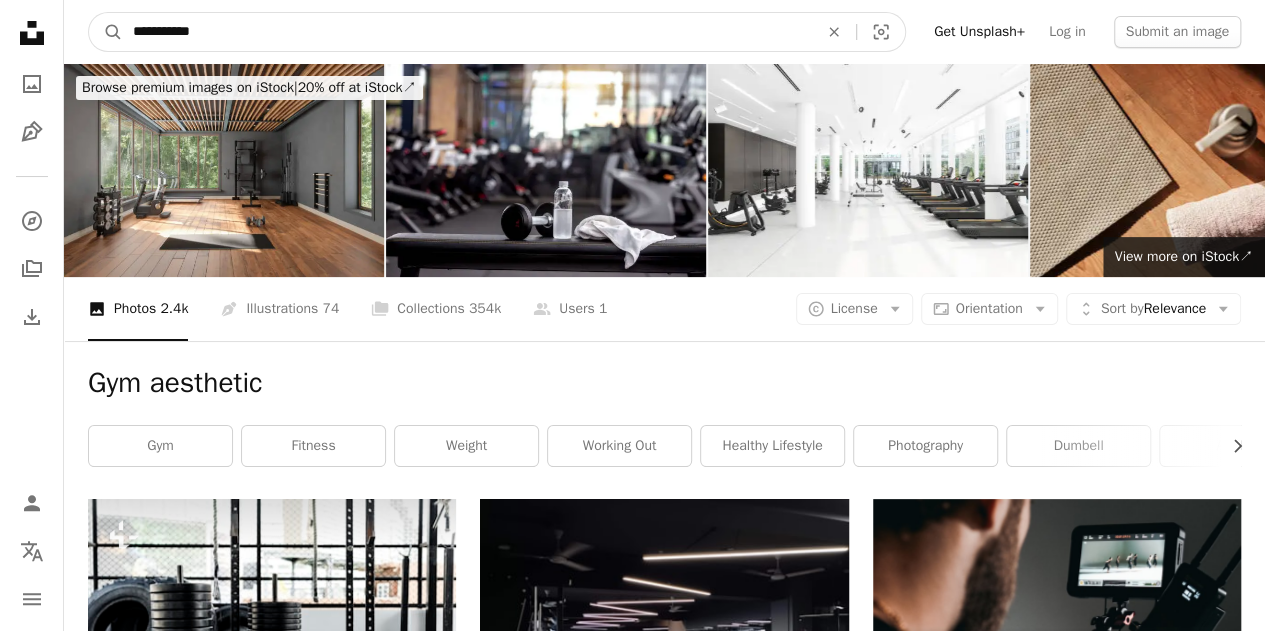 type on "**********" 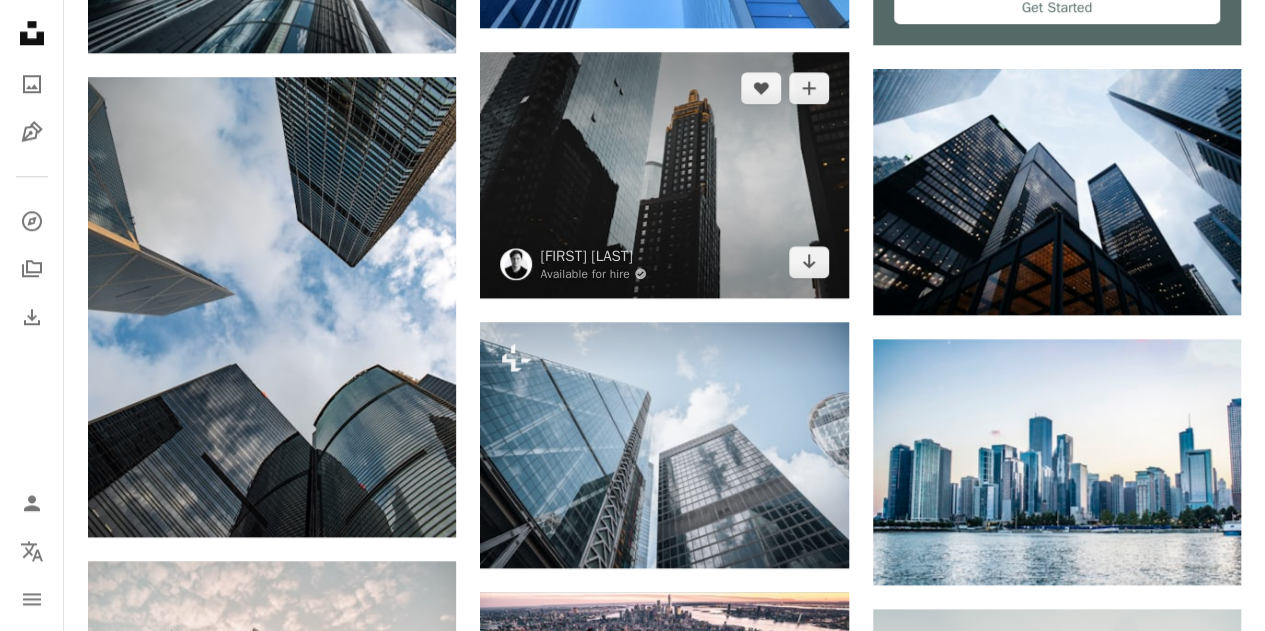 scroll, scrollTop: 1300, scrollLeft: 0, axis: vertical 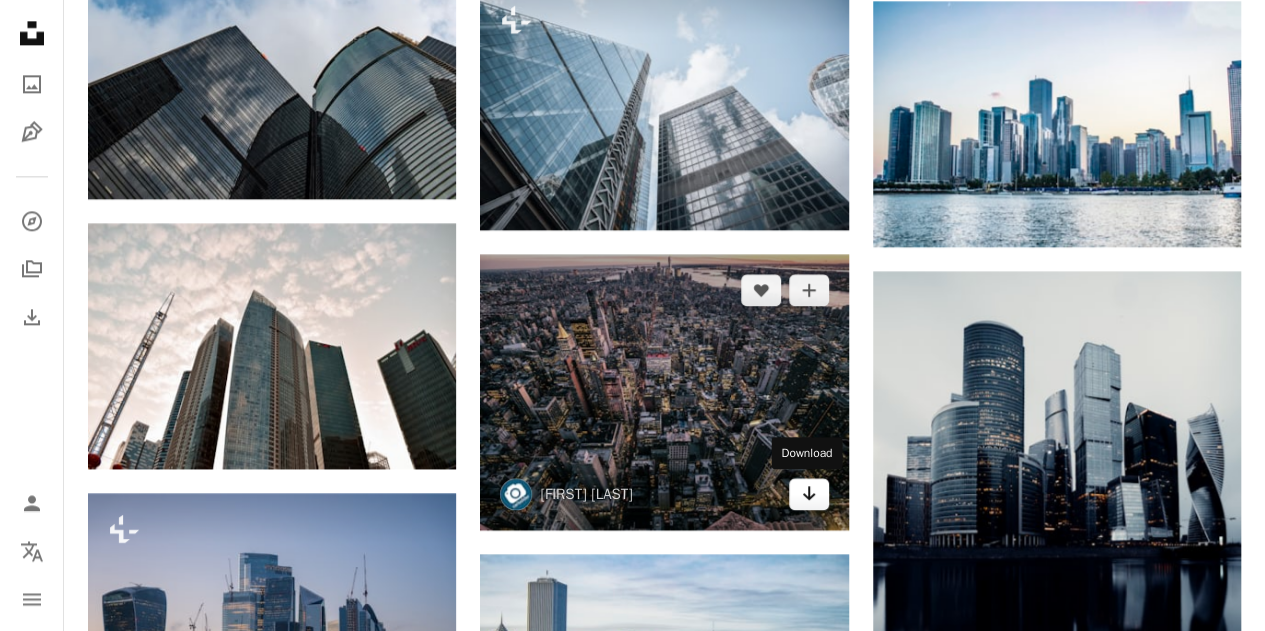 click 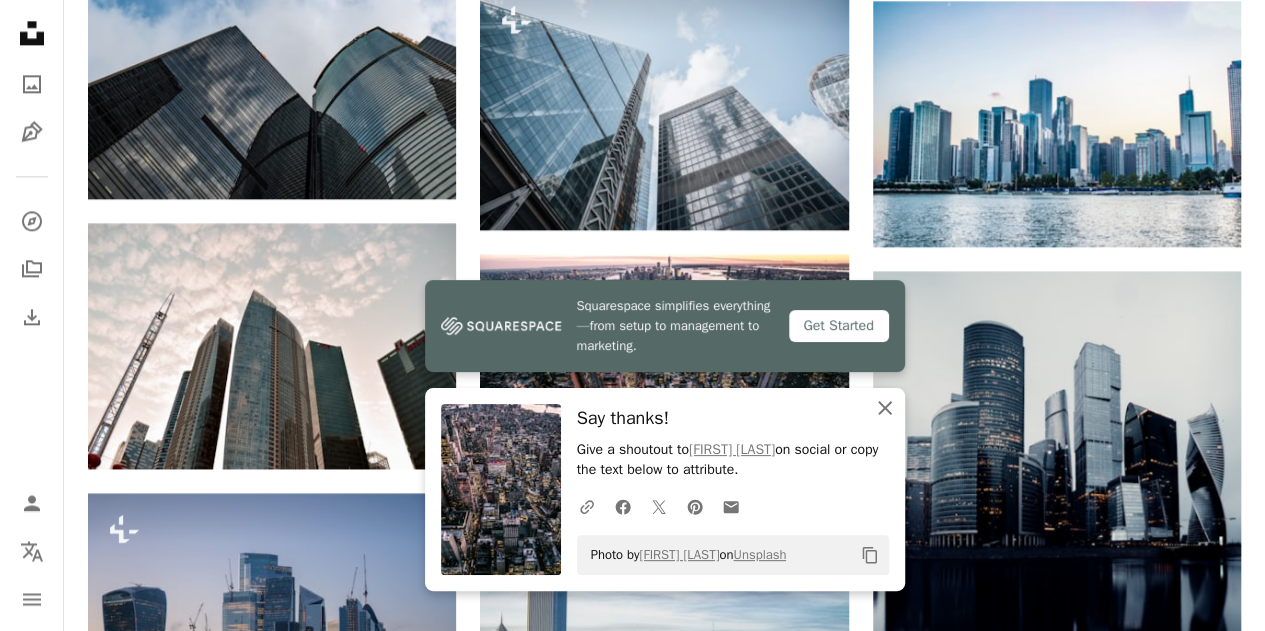 click on "An X shape" 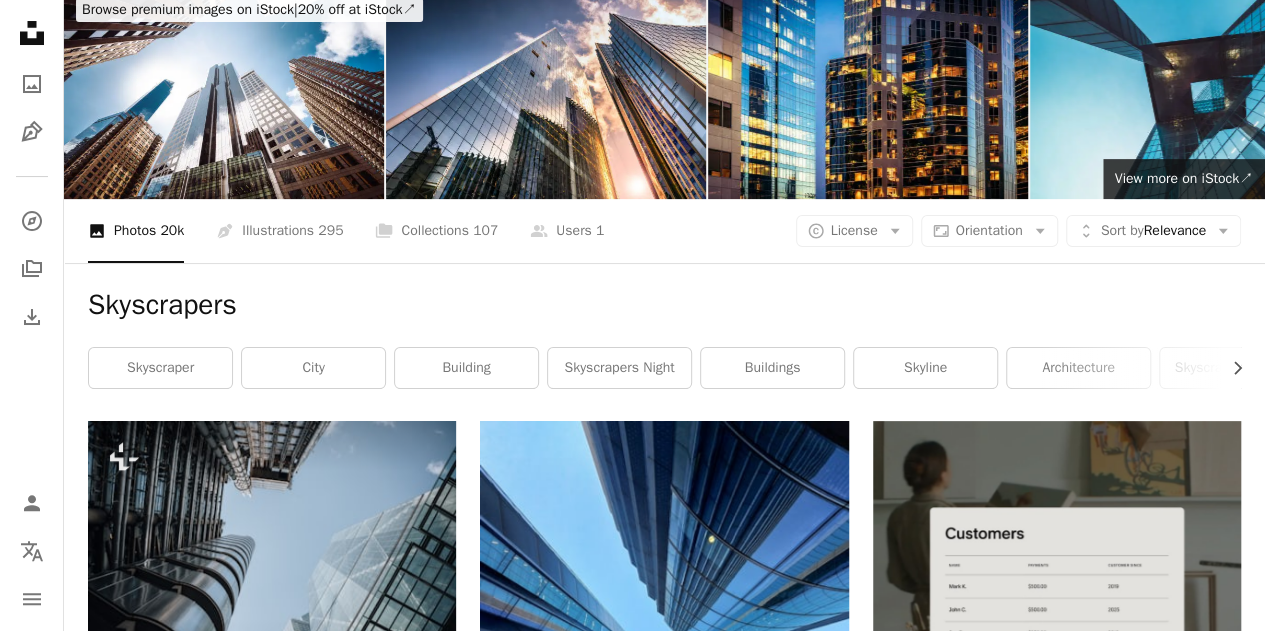 scroll, scrollTop: 0, scrollLeft: 0, axis: both 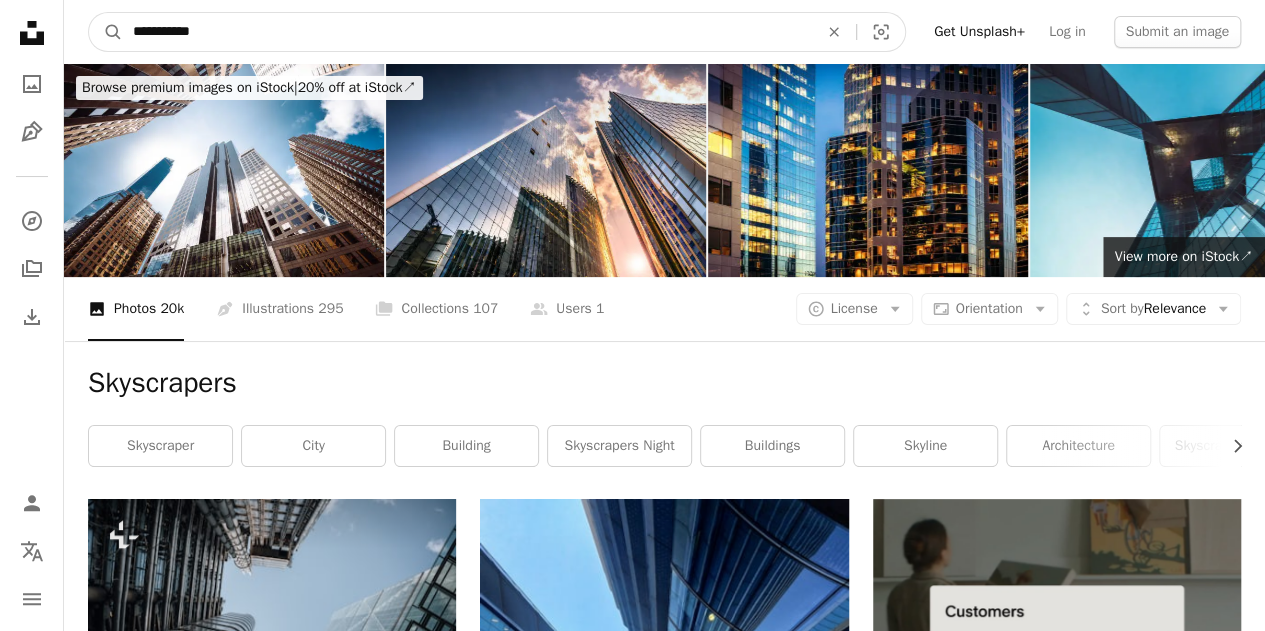 drag, startPoint x: 316, startPoint y: 27, endPoint x: 1, endPoint y: -77, distance: 331.72427 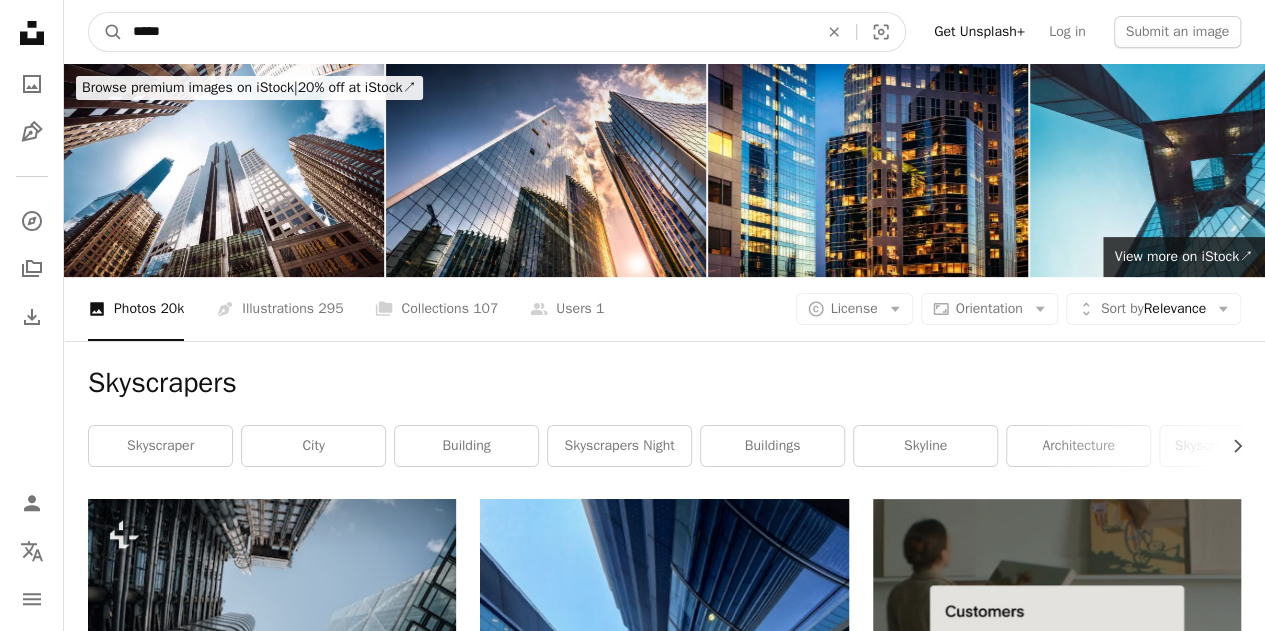 type on "******" 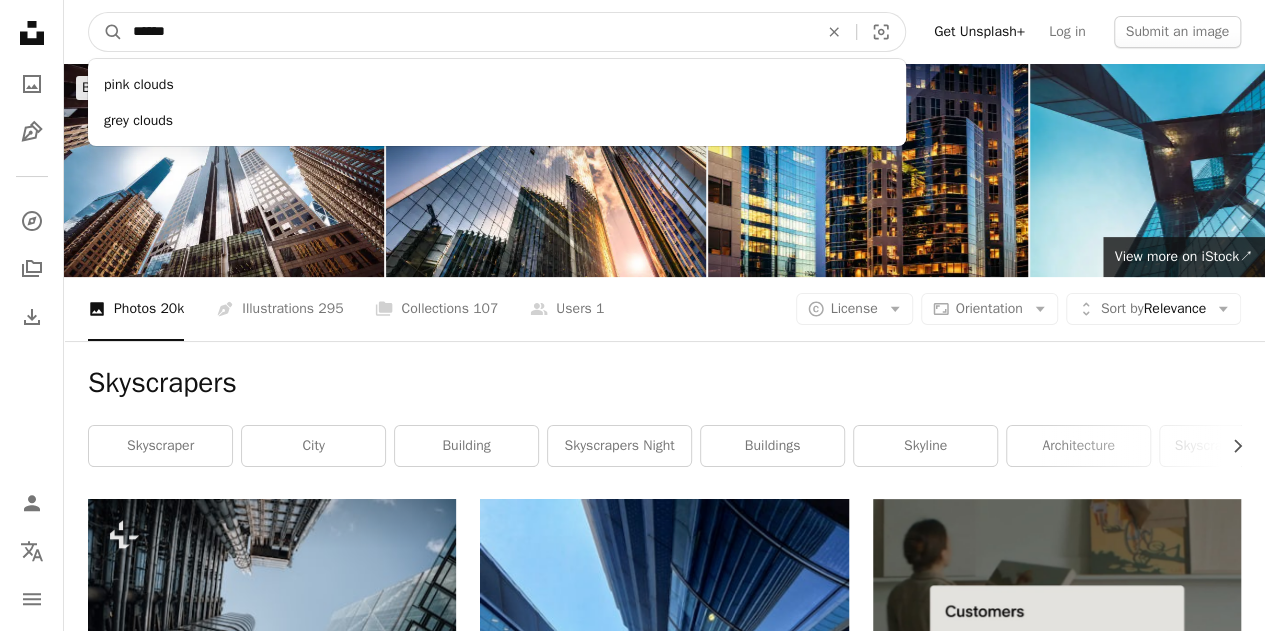 click on "A magnifying glass" at bounding box center (106, 32) 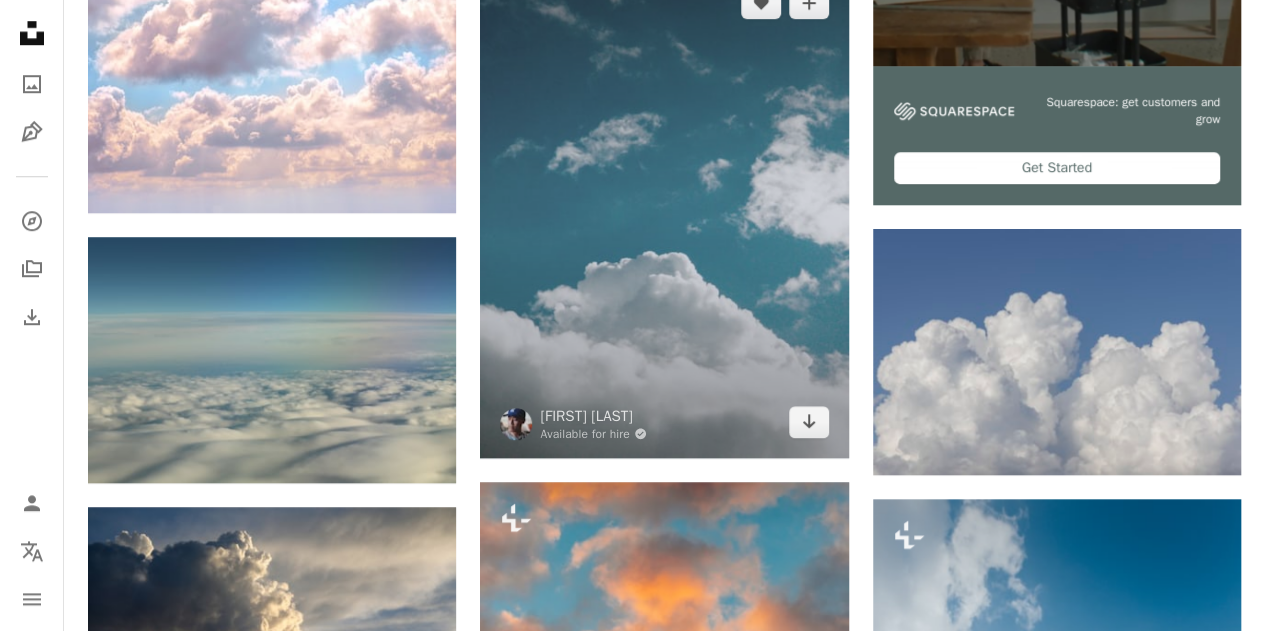 scroll, scrollTop: 1000, scrollLeft: 0, axis: vertical 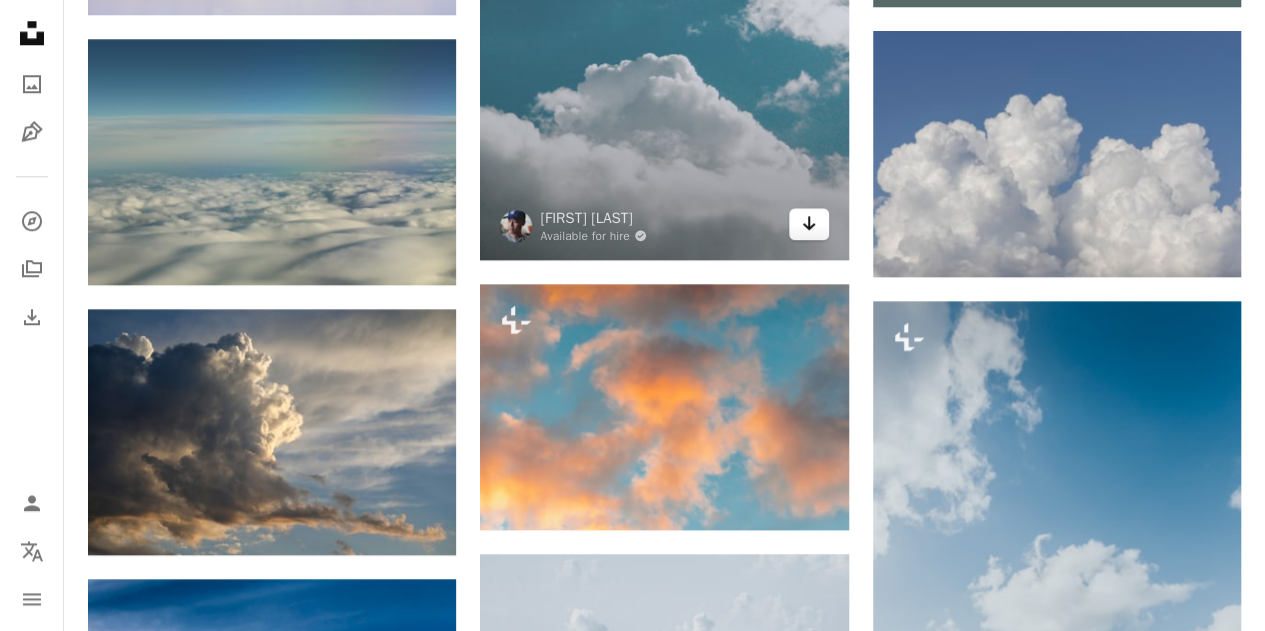 click on "Arrow pointing down" 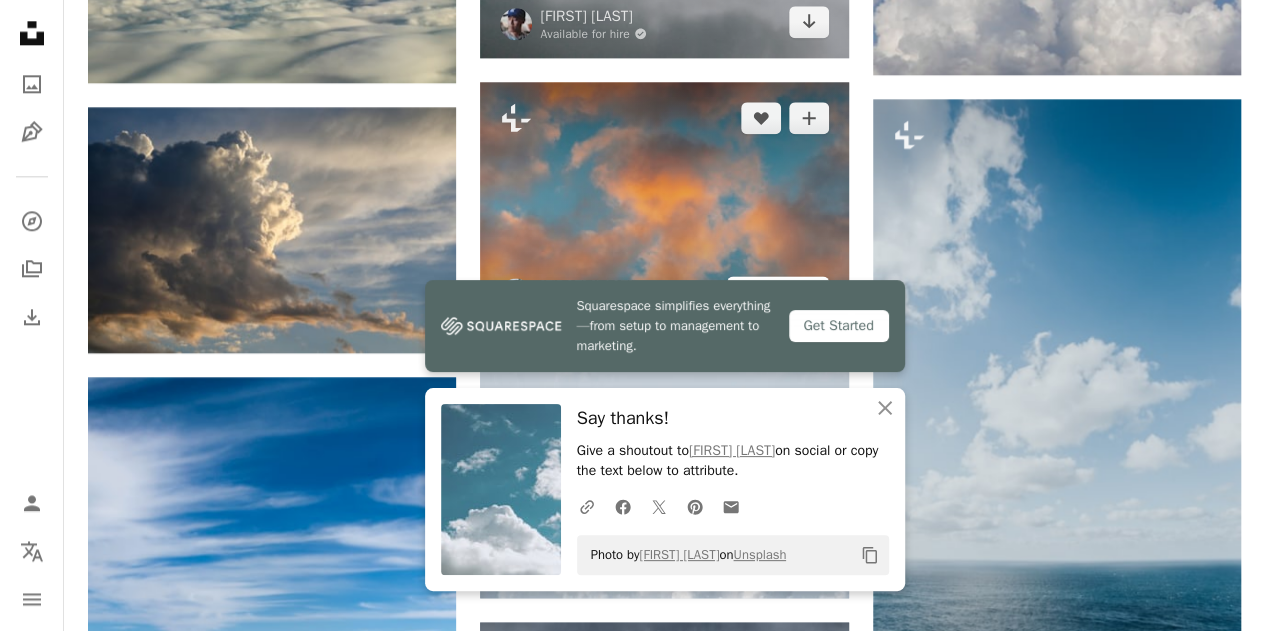 scroll, scrollTop: 1400, scrollLeft: 0, axis: vertical 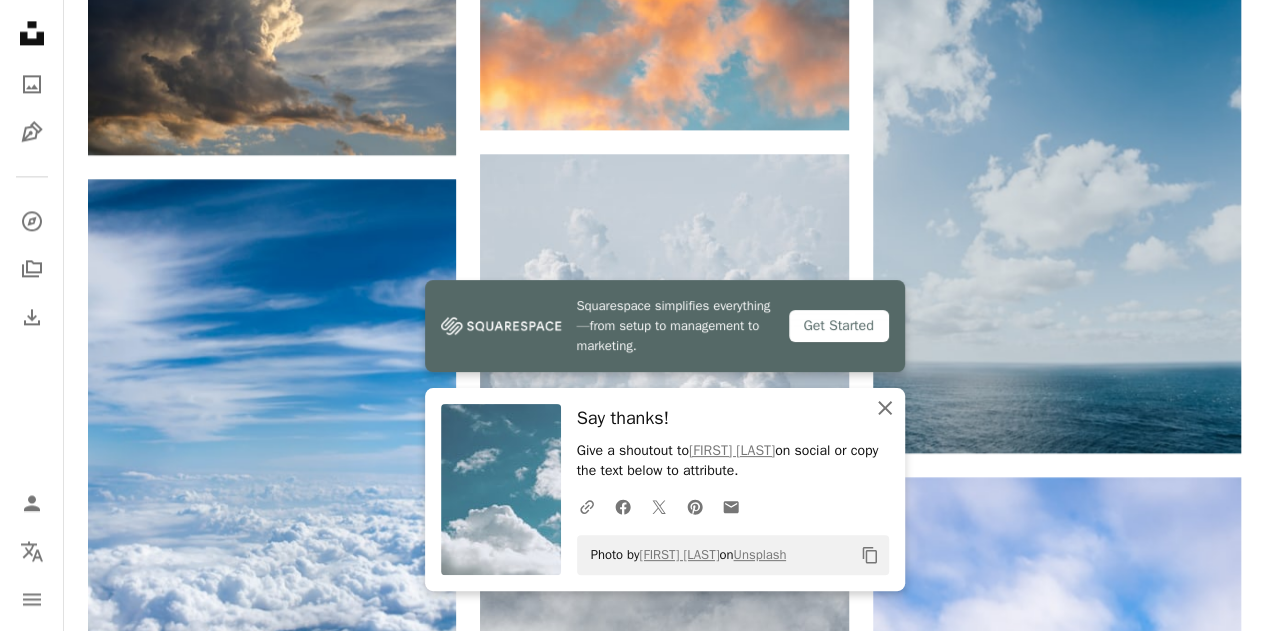 click on "An X shape Close" at bounding box center [885, 408] 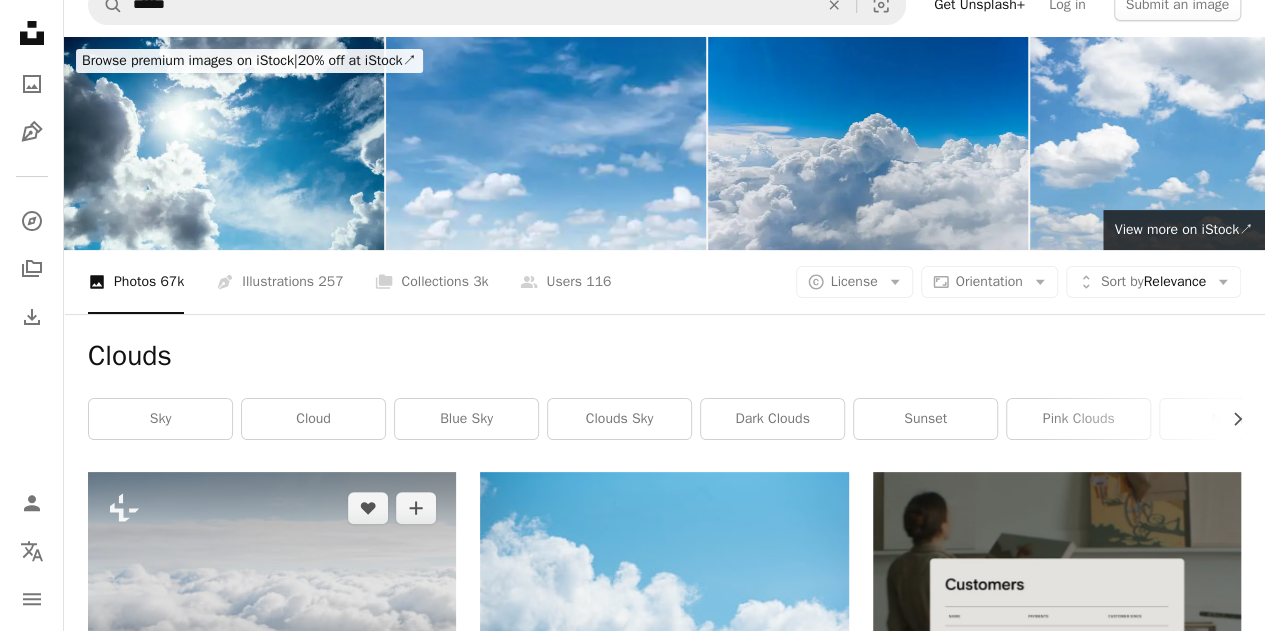 scroll, scrollTop: 0, scrollLeft: 0, axis: both 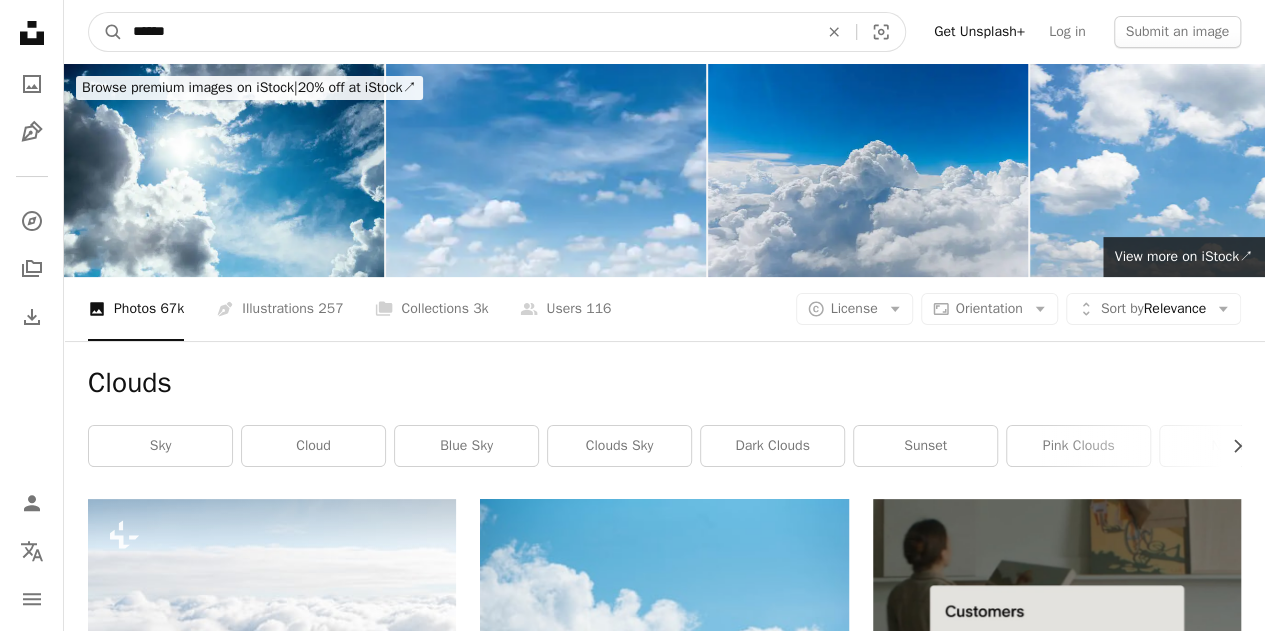 click on "A magnifying glass ****** An X shape Visual search Get Unsplash+ Log in Submit an image" at bounding box center [664, 32] 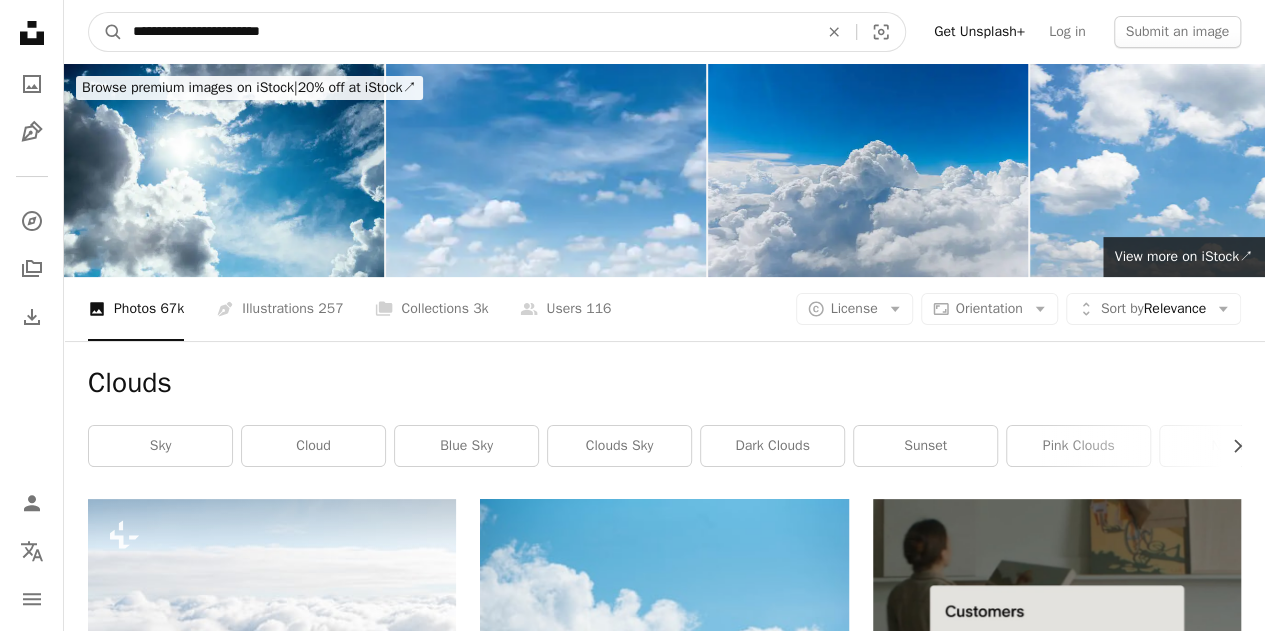 type on "**********" 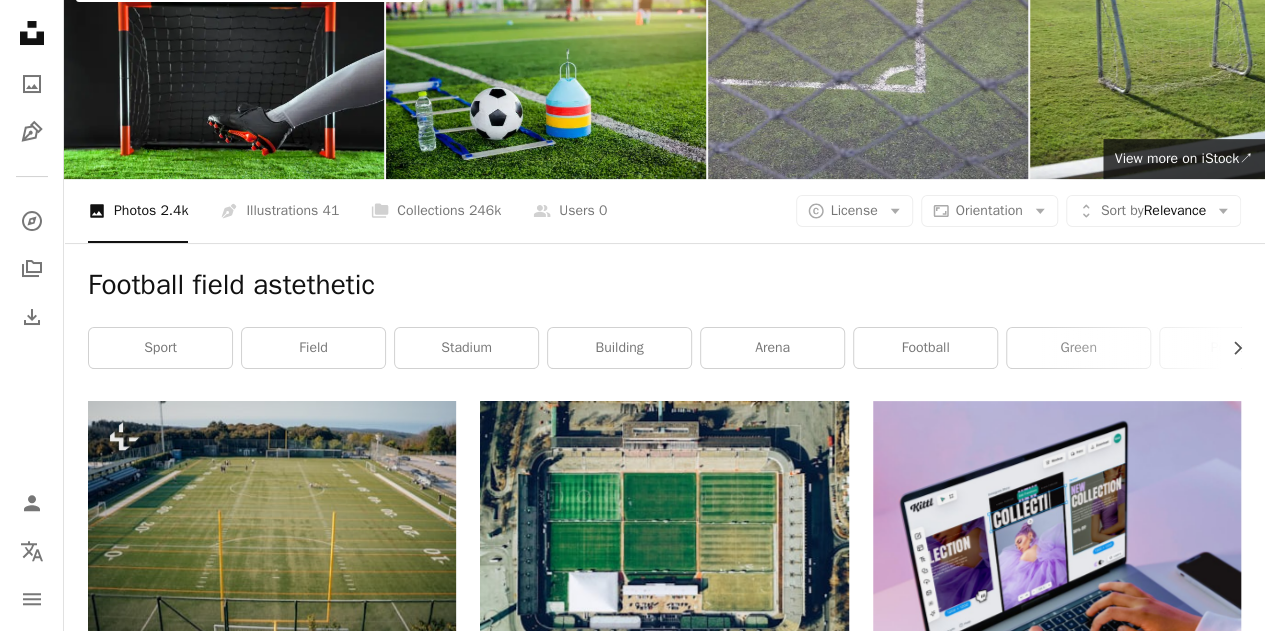 scroll, scrollTop: 0, scrollLeft: 0, axis: both 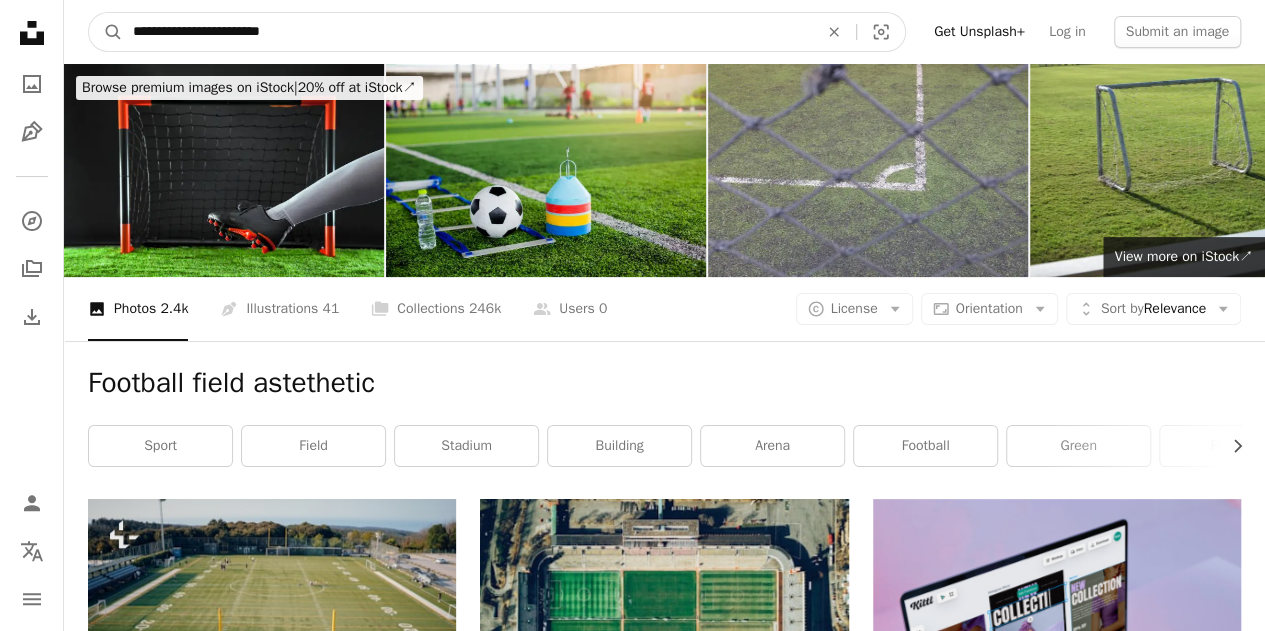 click on "**********" at bounding box center (467, 32) 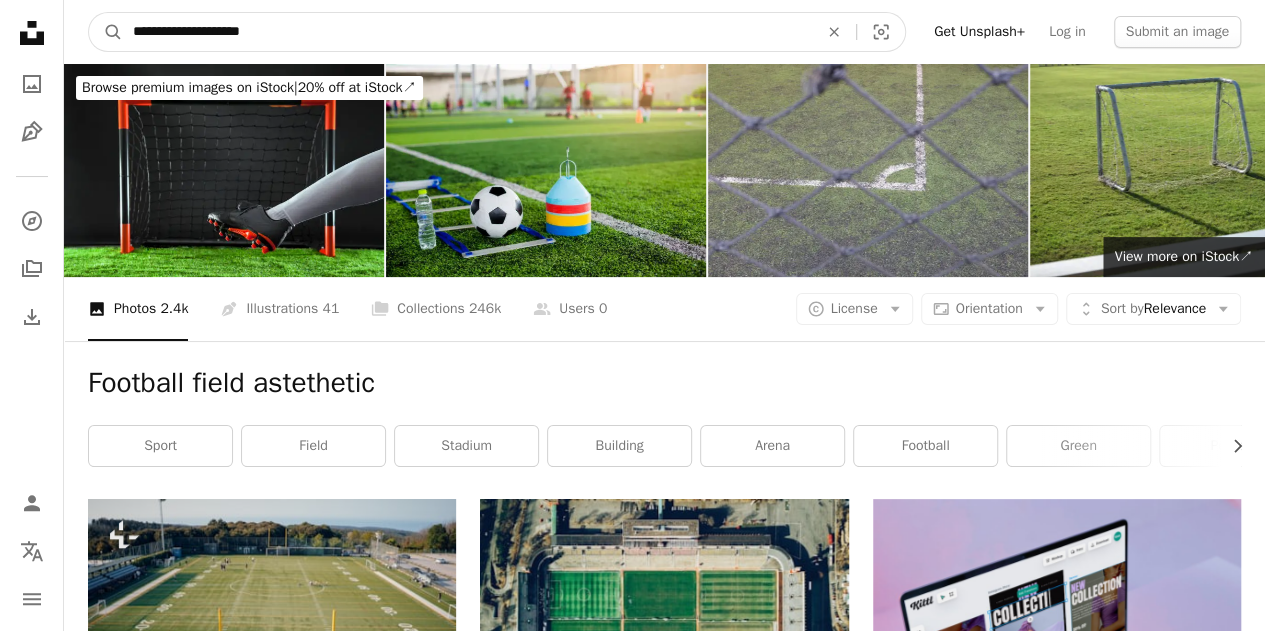 type on "**********" 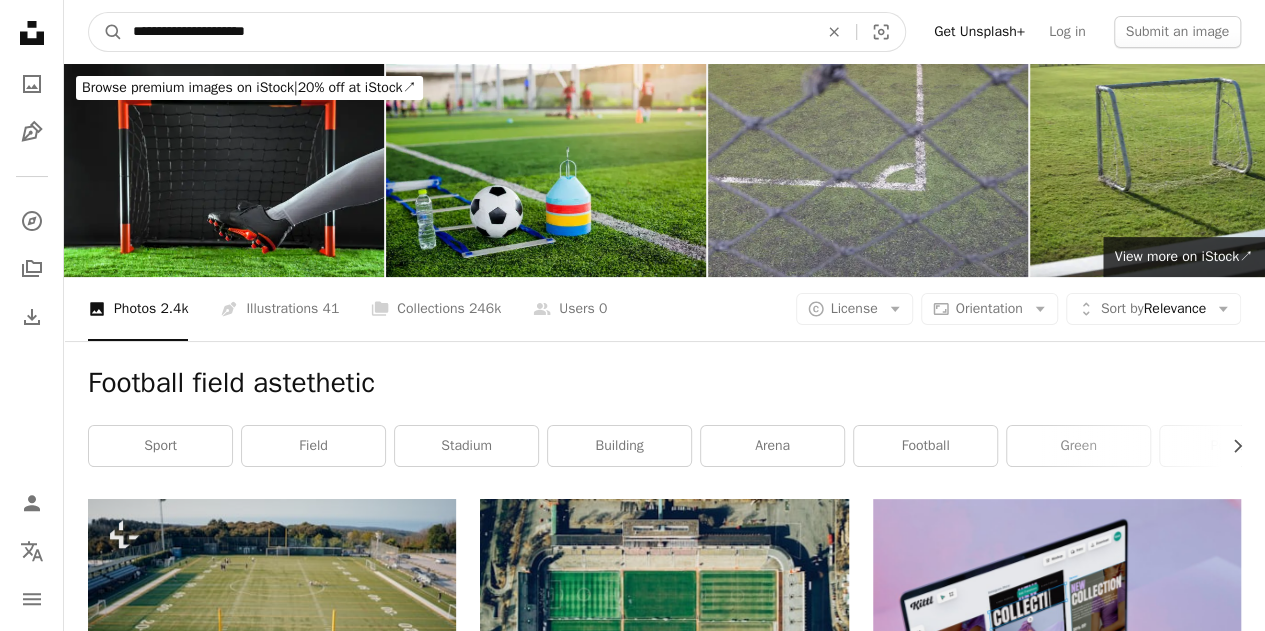 click on "A magnifying glass" at bounding box center (106, 32) 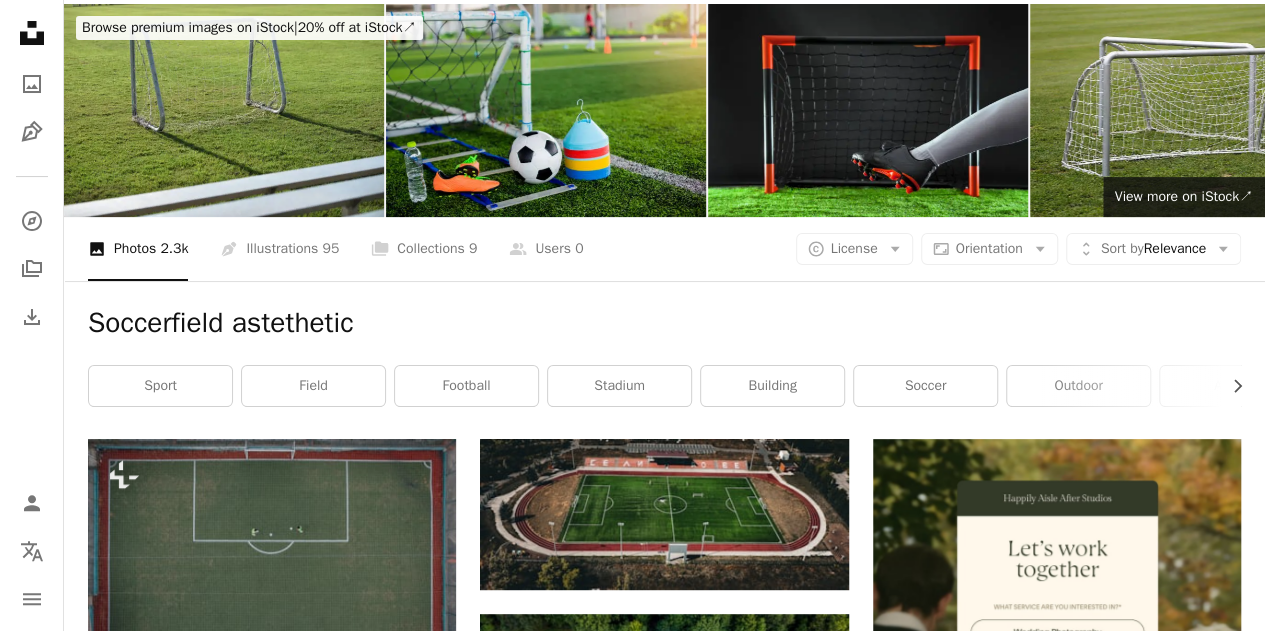 scroll, scrollTop: 0, scrollLeft: 0, axis: both 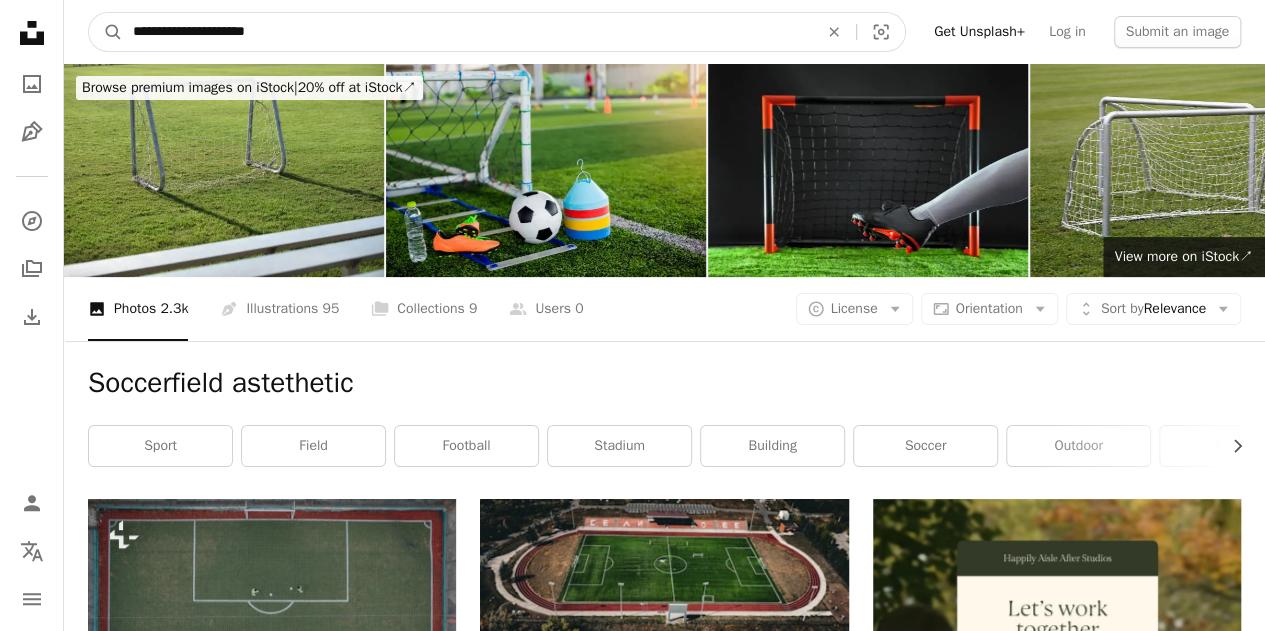drag, startPoint x: 196, startPoint y: 38, endPoint x: 177, endPoint y: 40, distance: 19.104973 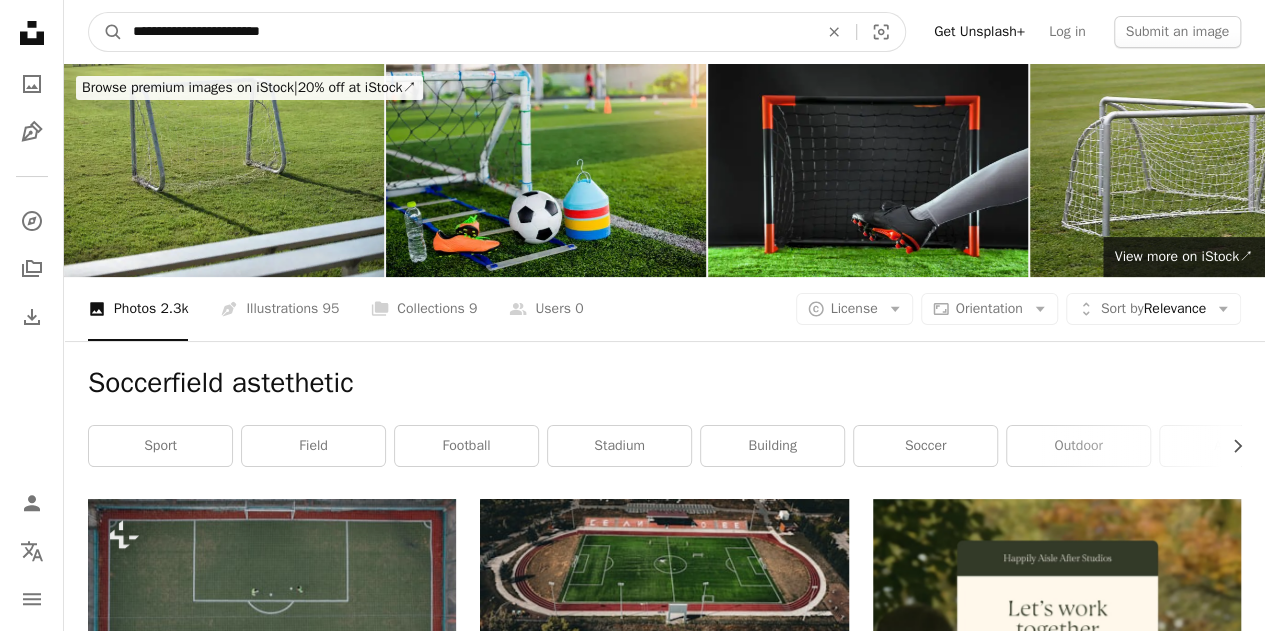 type on "**********" 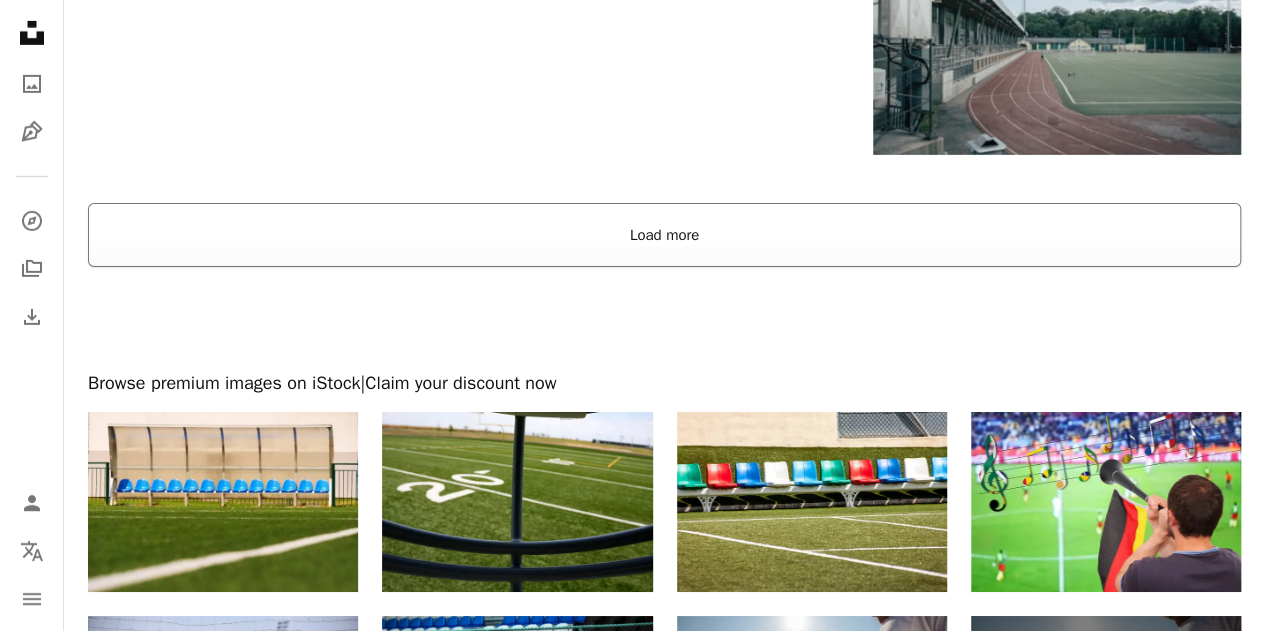 scroll, scrollTop: 3100, scrollLeft: 0, axis: vertical 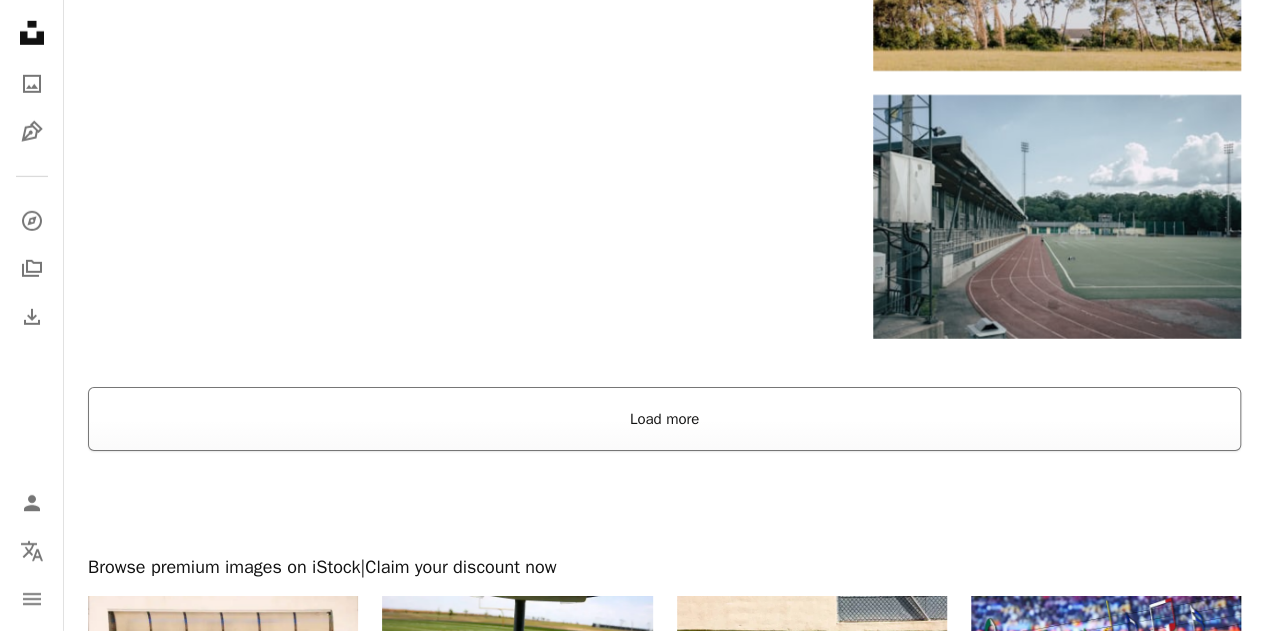 click on "Load more" at bounding box center (664, 419) 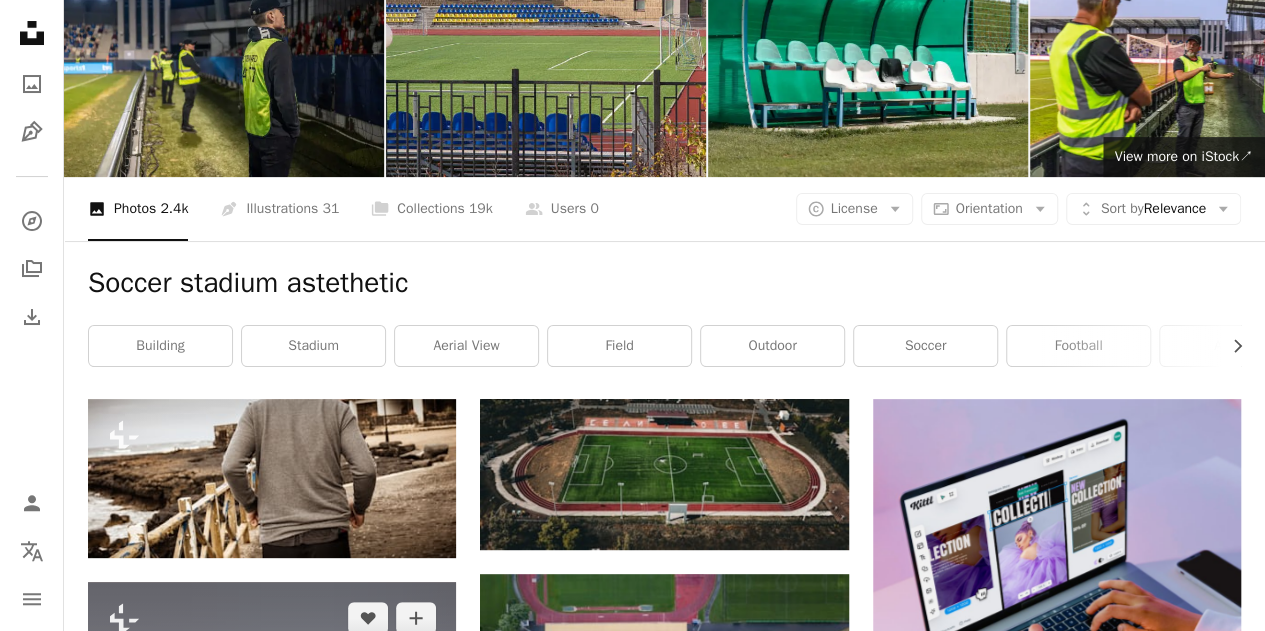 scroll, scrollTop: 0, scrollLeft: 0, axis: both 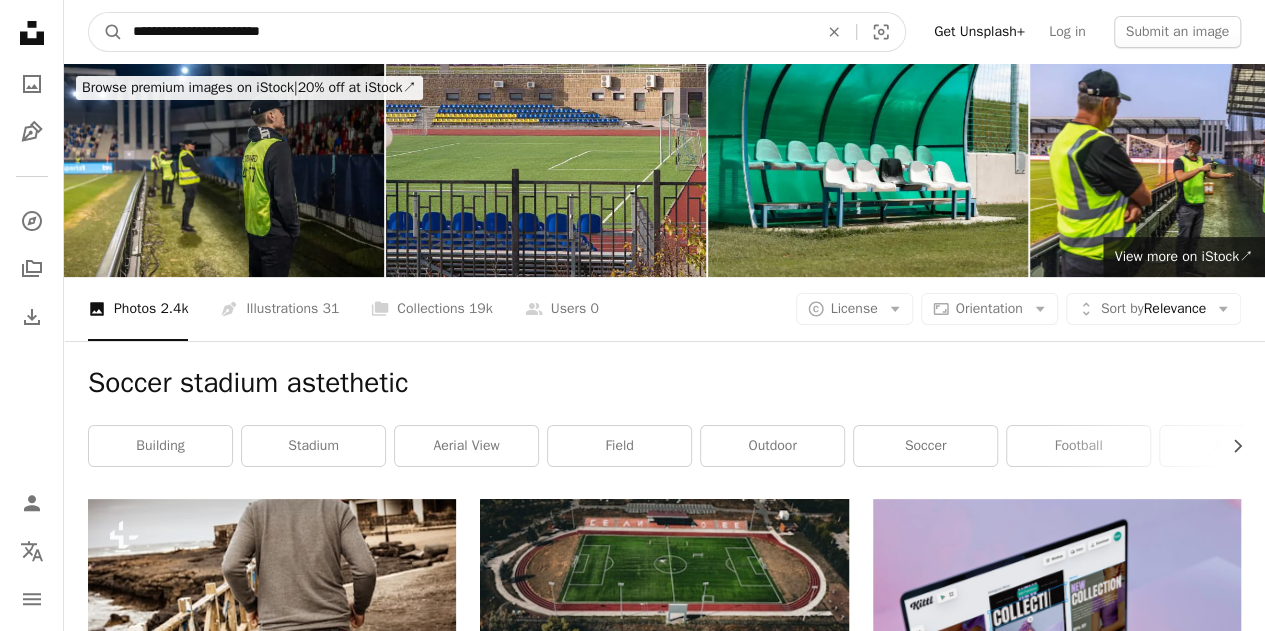 drag, startPoint x: 368, startPoint y: 37, endPoint x: 0, endPoint y: -7, distance: 370.6211 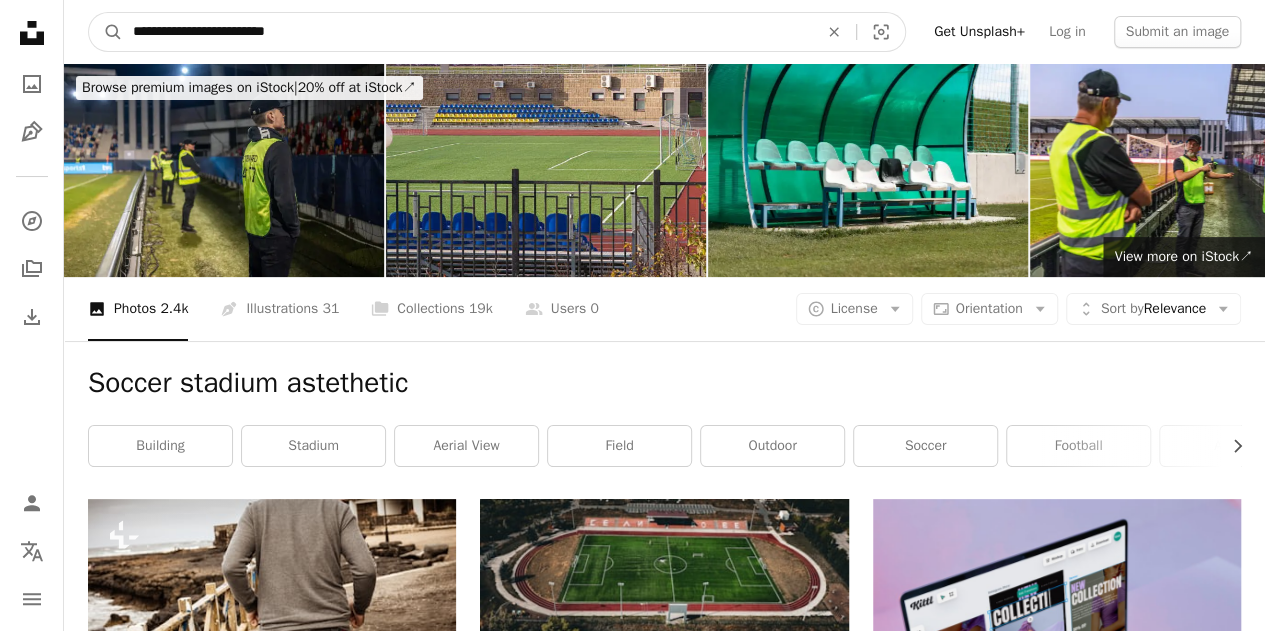 type on "**********" 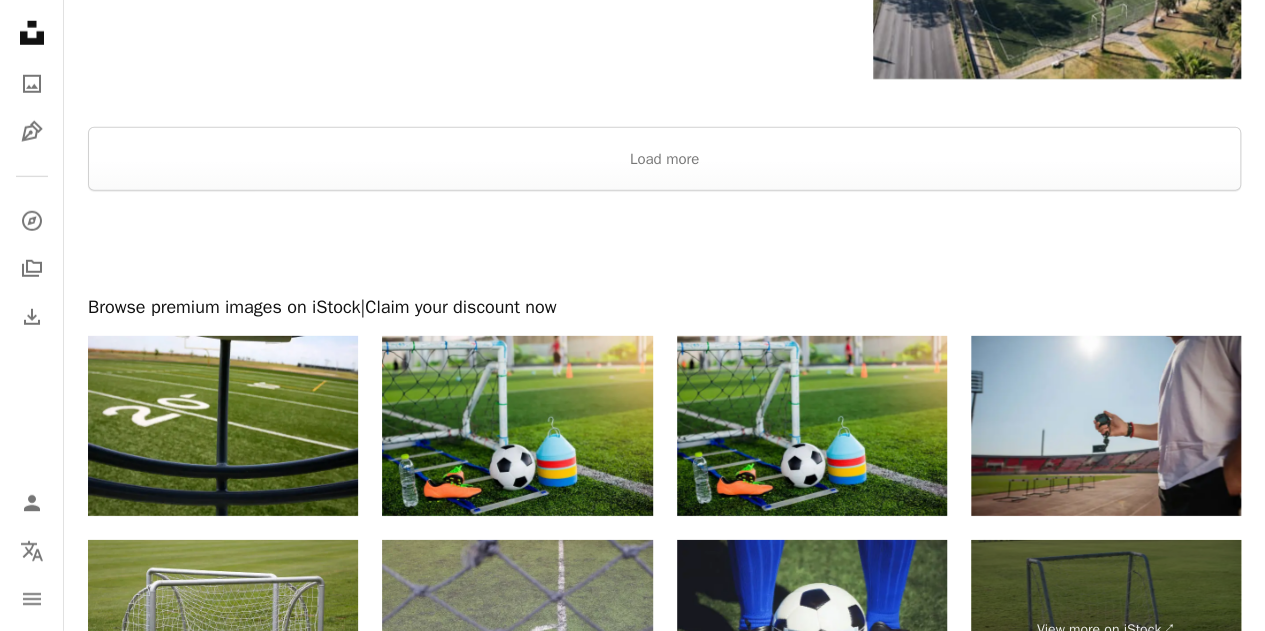 scroll, scrollTop: 2634, scrollLeft: 0, axis: vertical 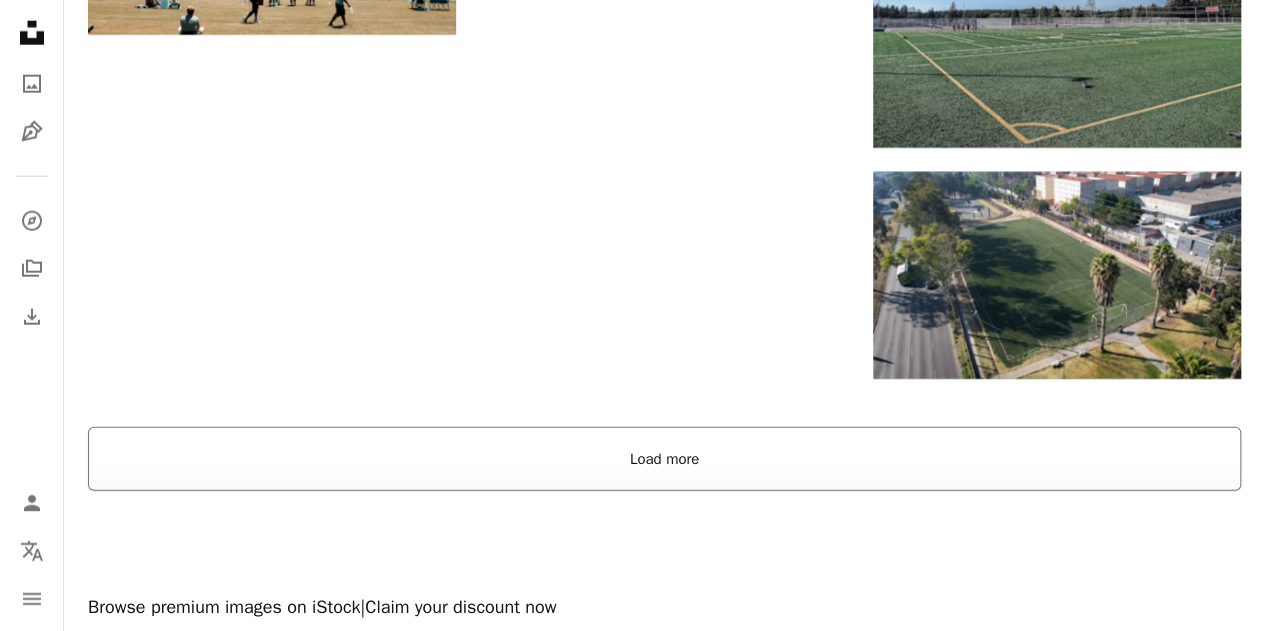 click on "Load more" at bounding box center [664, 459] 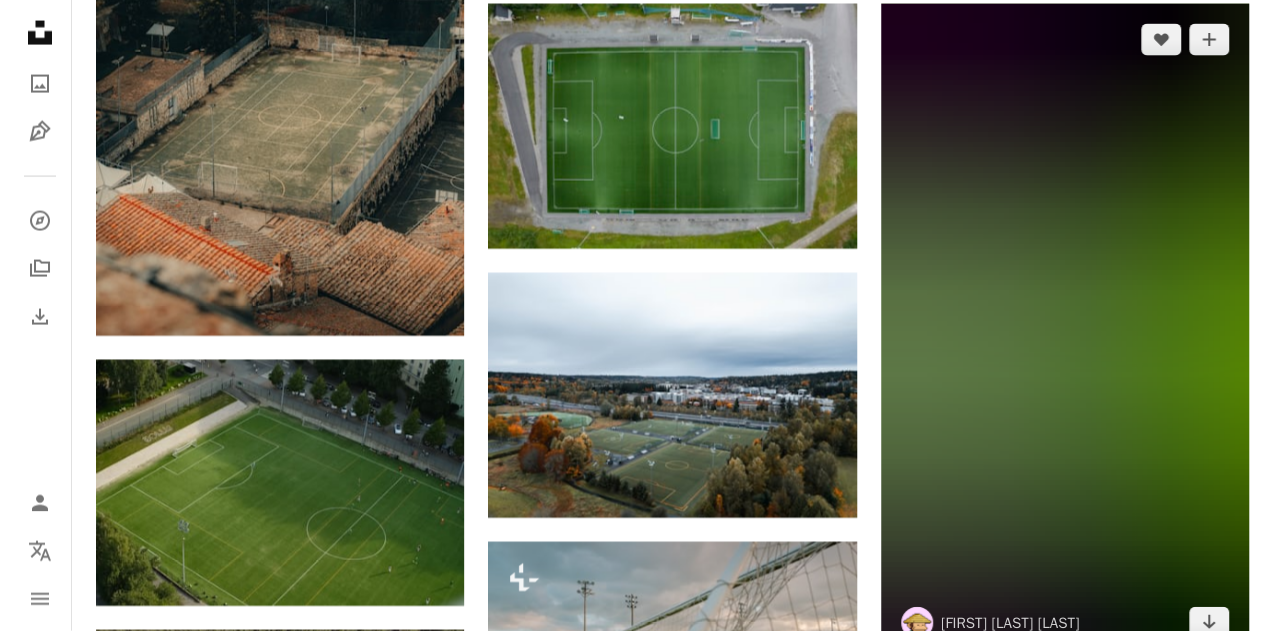 scroll, scrollTop: 9834, scrollLeft: 0, axis: vertical 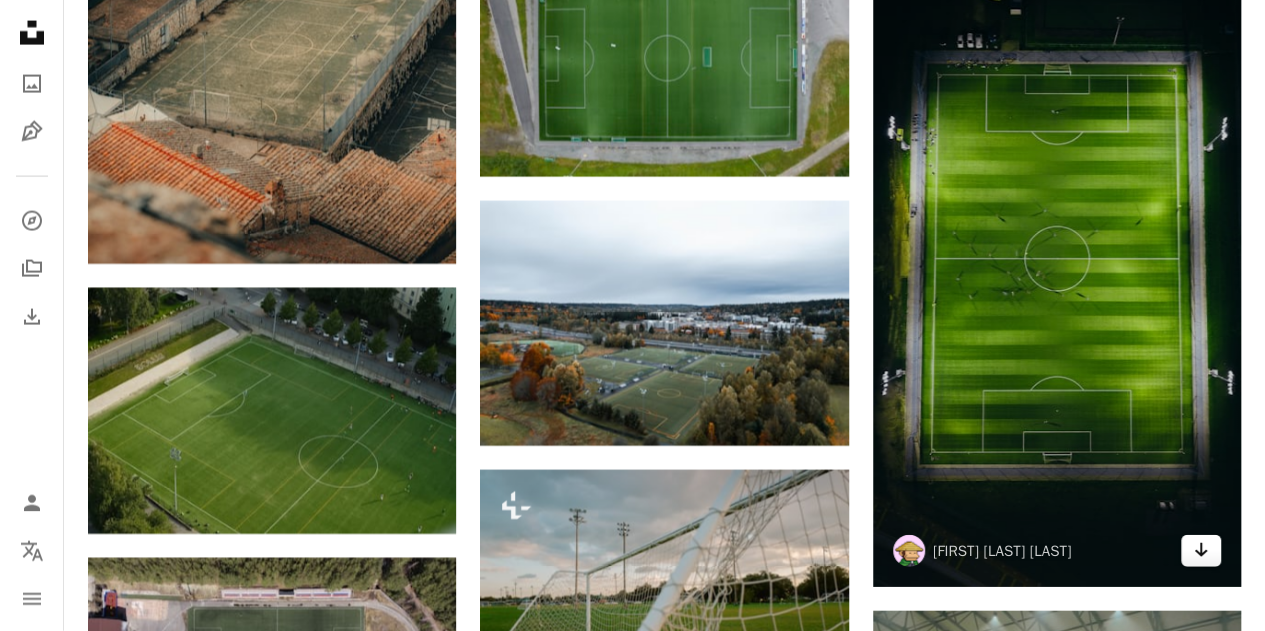 drag, startPoint x: 1207, startPoint y: 539, endPoint x: 1204, endPoint y: 517, distance: 22.203604 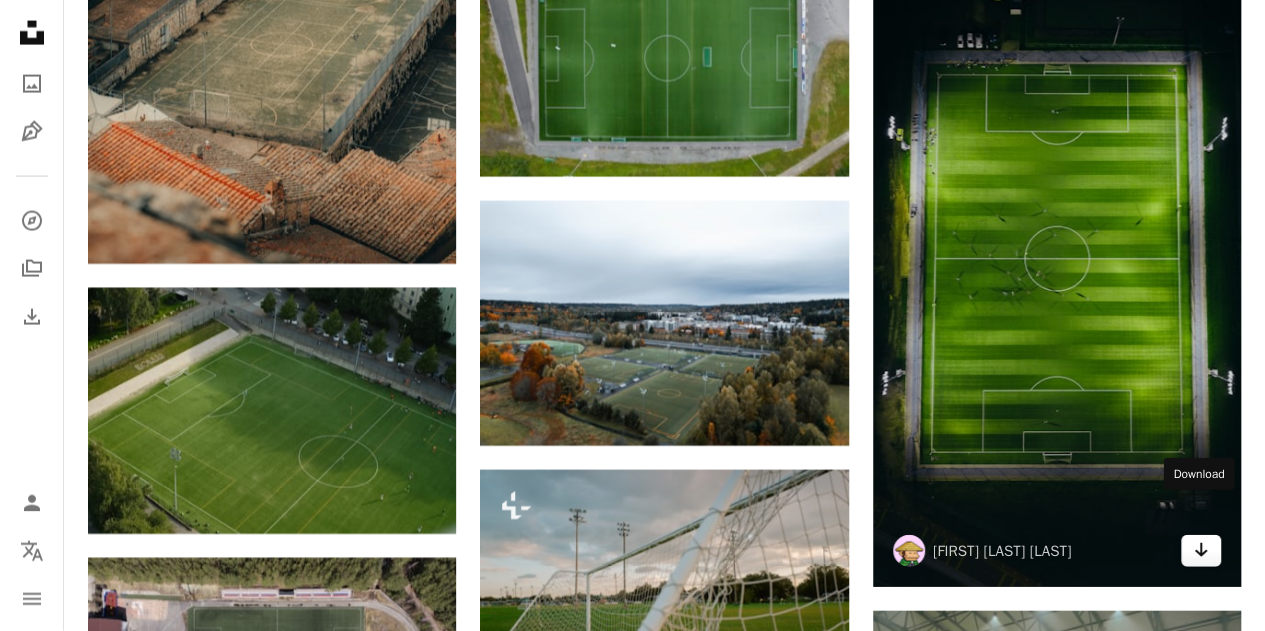 click on "[FIRST] [LAST]" at bounding box center [632, -2705] 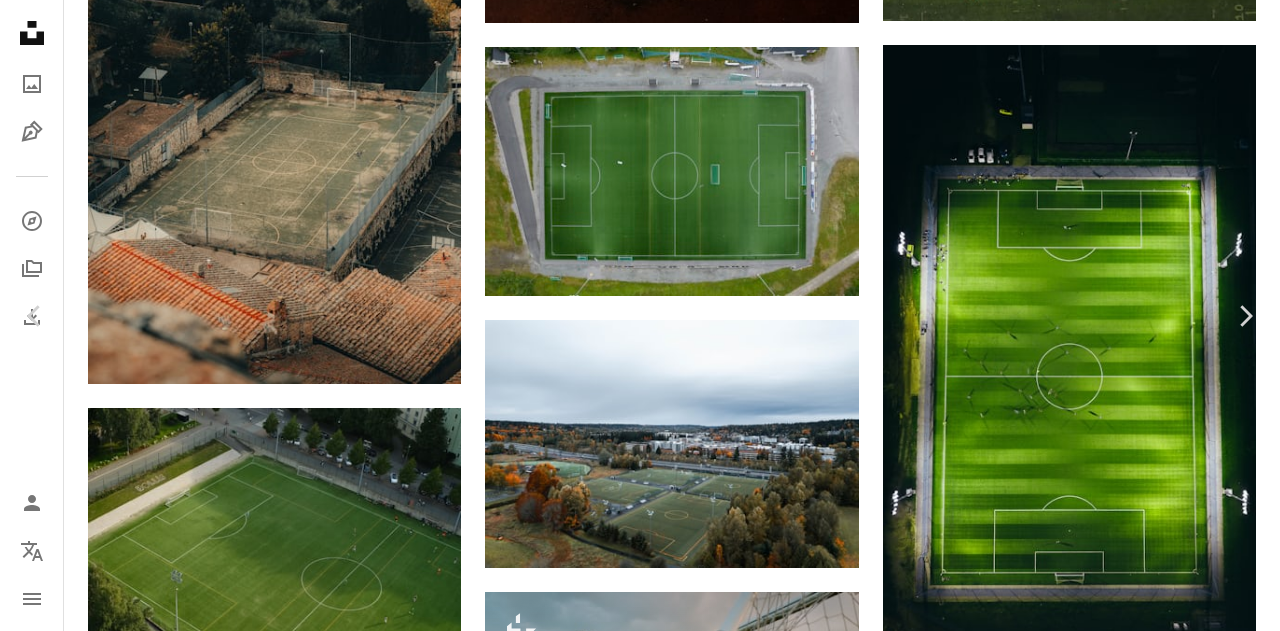 click on "Download free" at bounding box center [1081, 4644] 